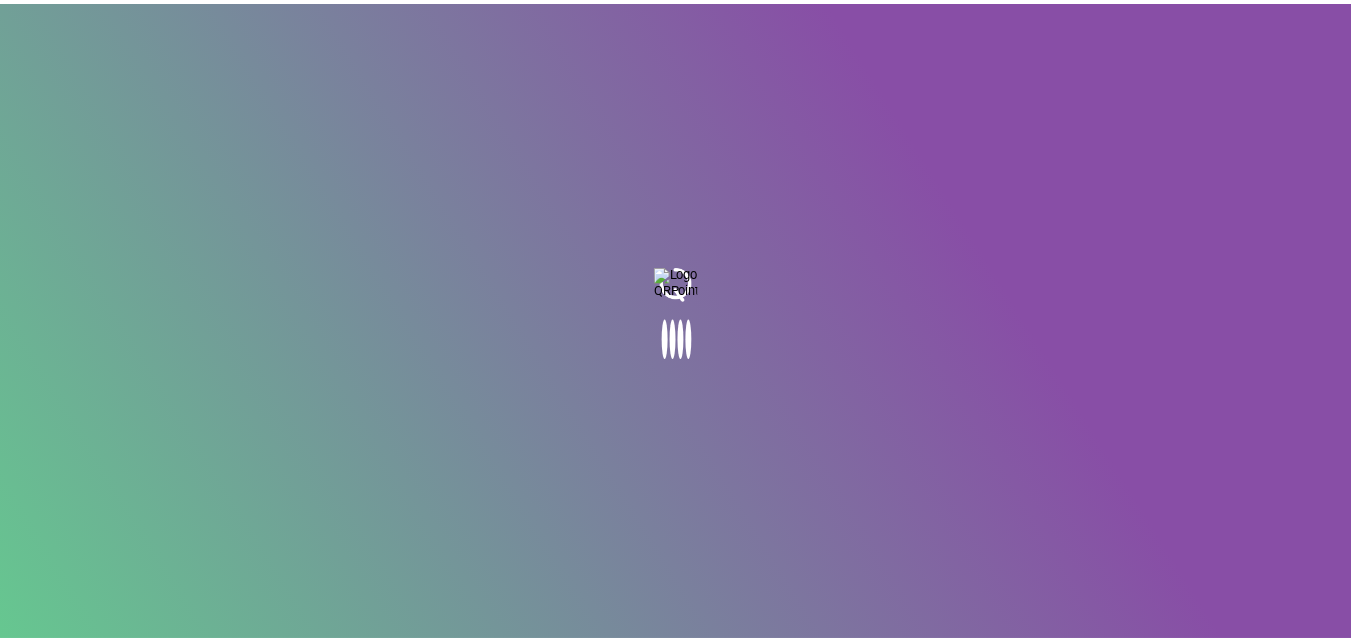 scroll, scrollTop: 0, scrollLeft: 0, axis: both 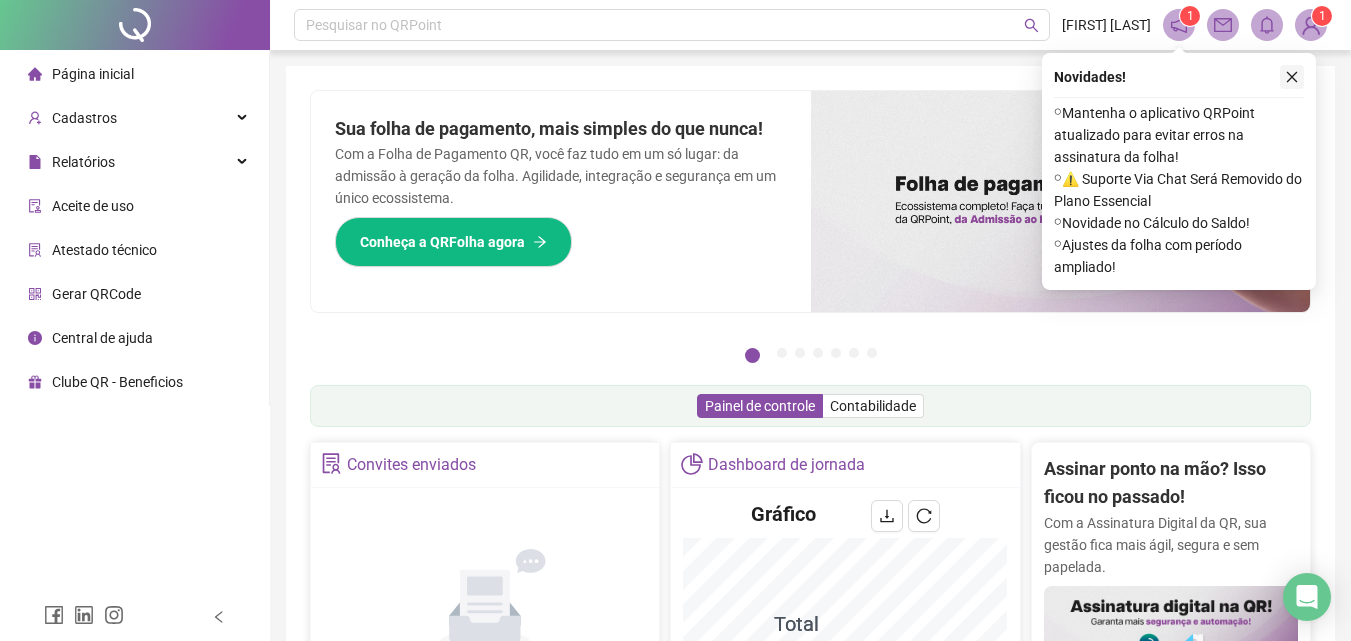 click 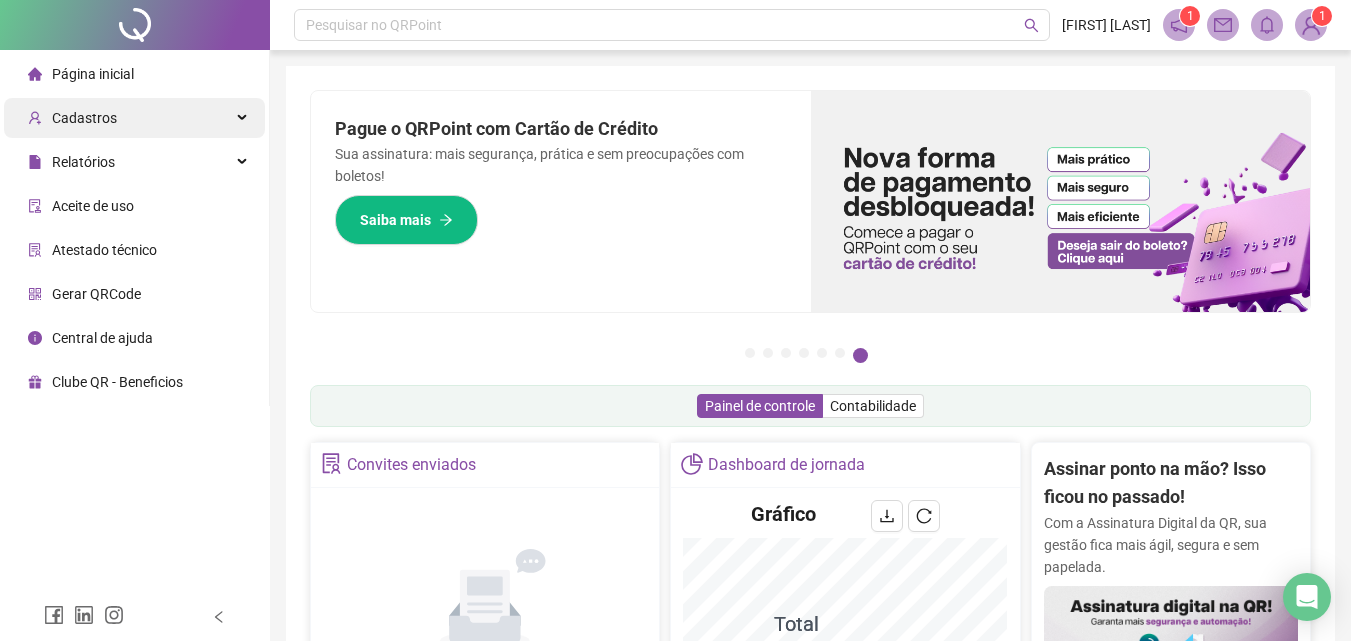 click on "Cadastros" at bounding box center [134, 118] 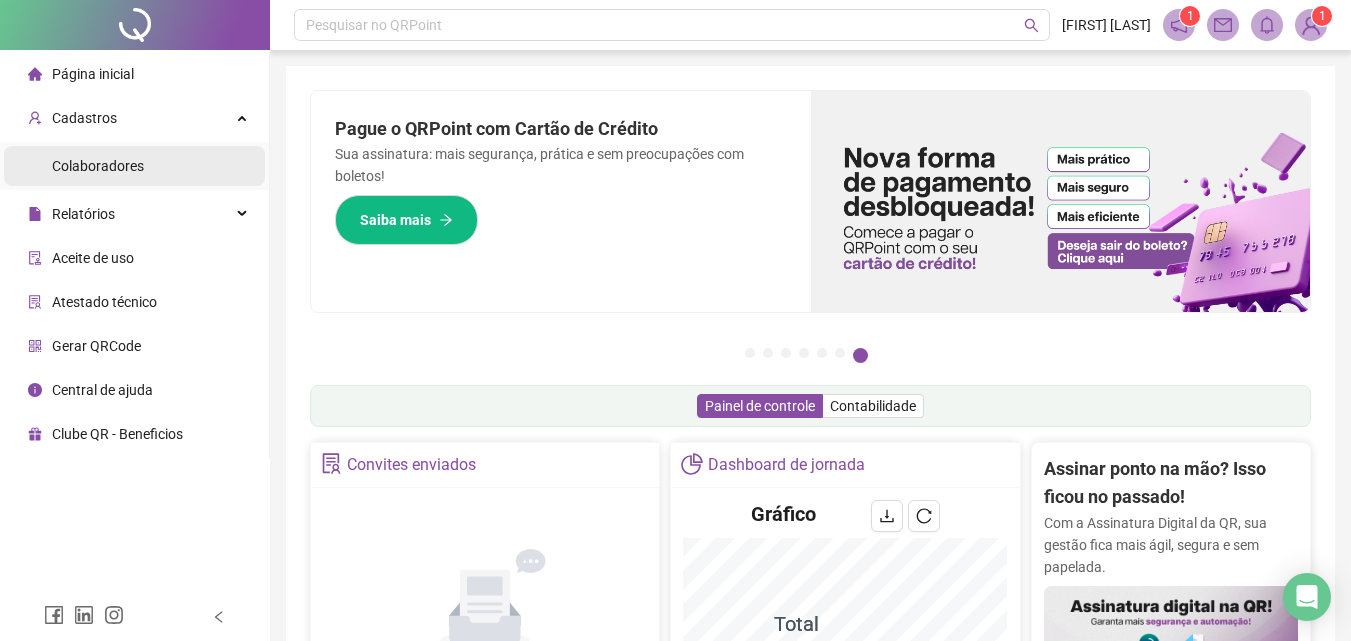 click on "Colaboradores" at bounding box center (134, 166) 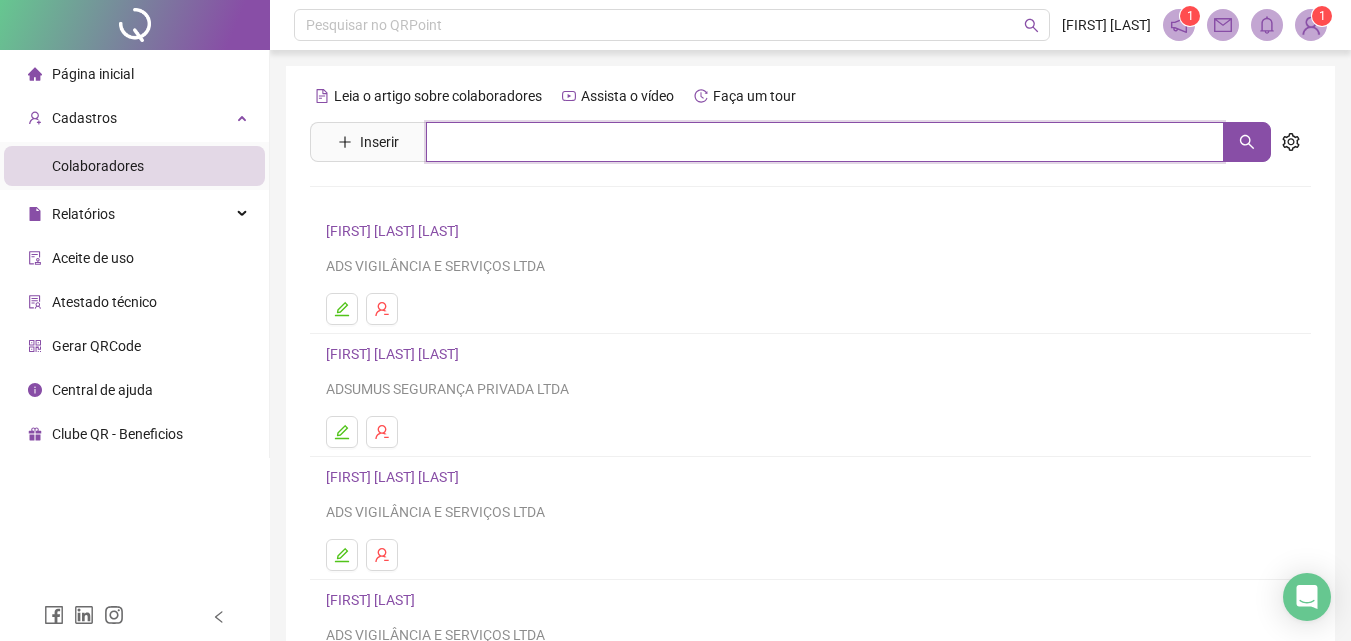 click at bounding box center [825, 142] 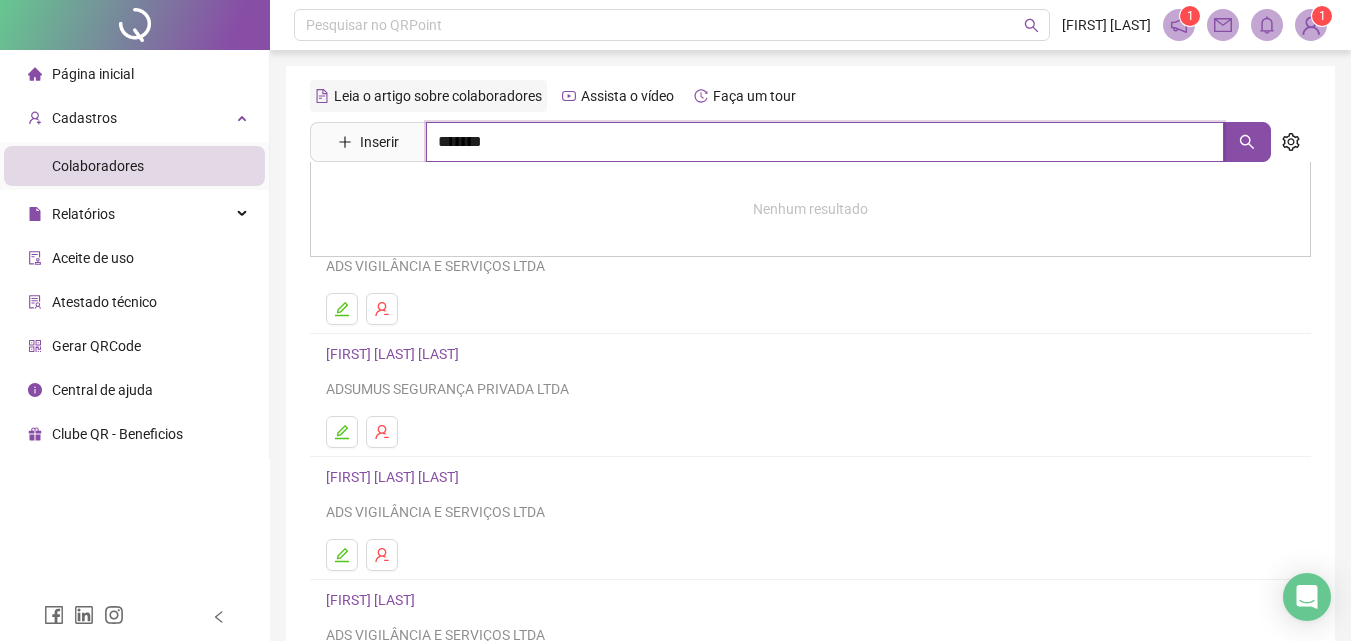 type on "********" 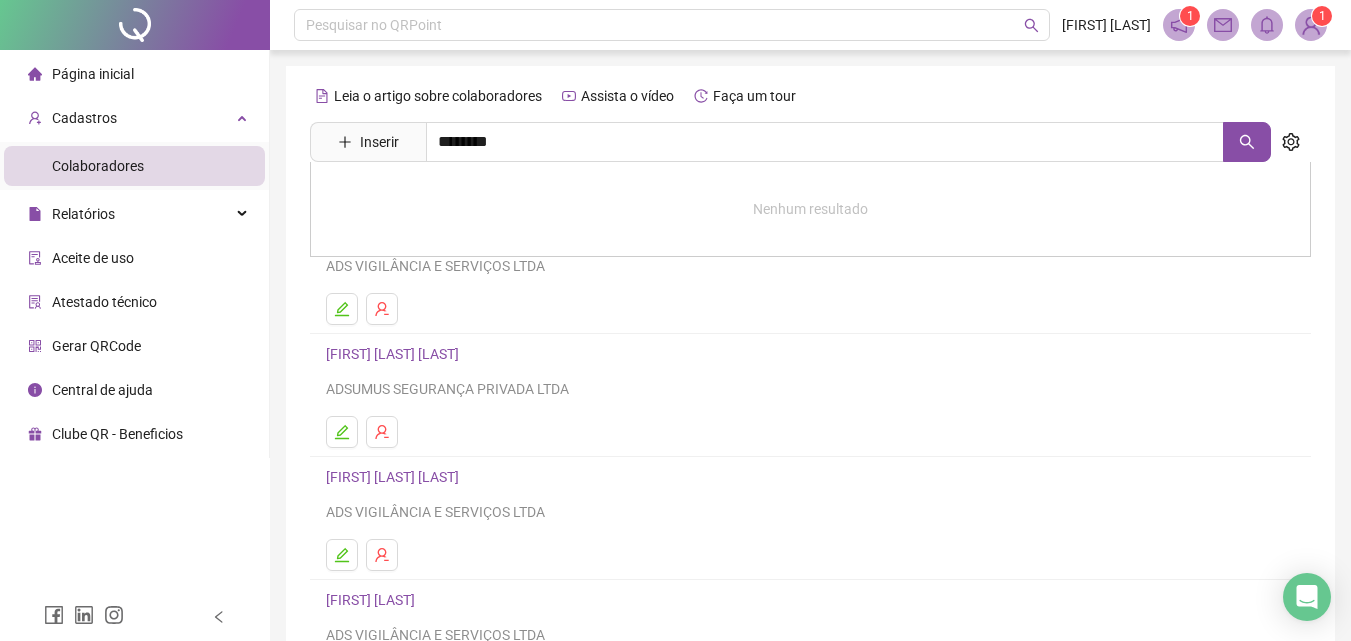 click on "Página inicial" at bounding box center (93, 74) 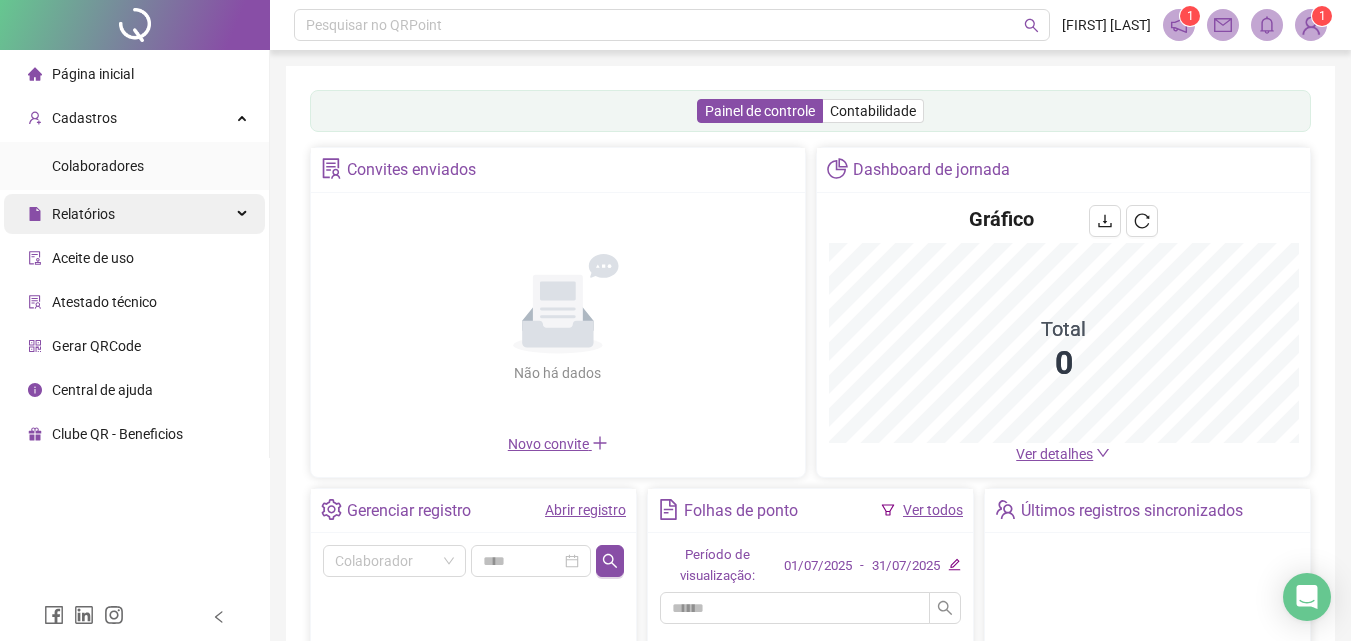 click on "Relatórios" at bounding box center (134, 214) 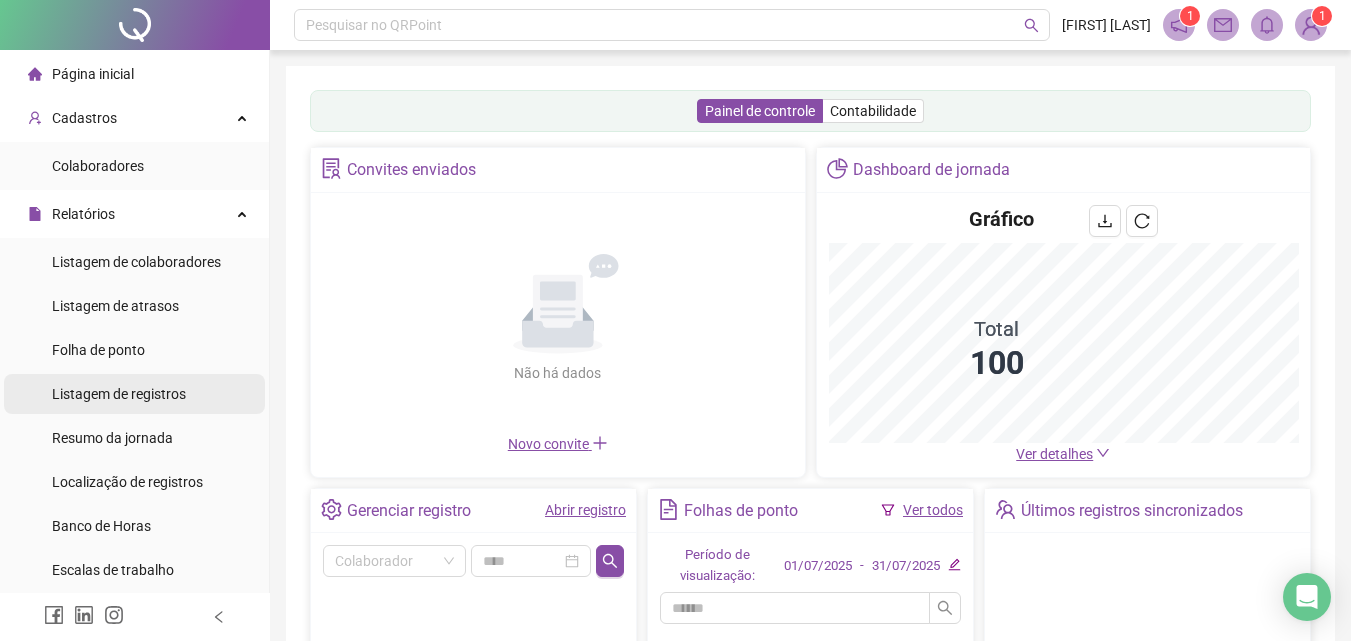 click on "Listagem de registros" at bounding box center (119, 394) 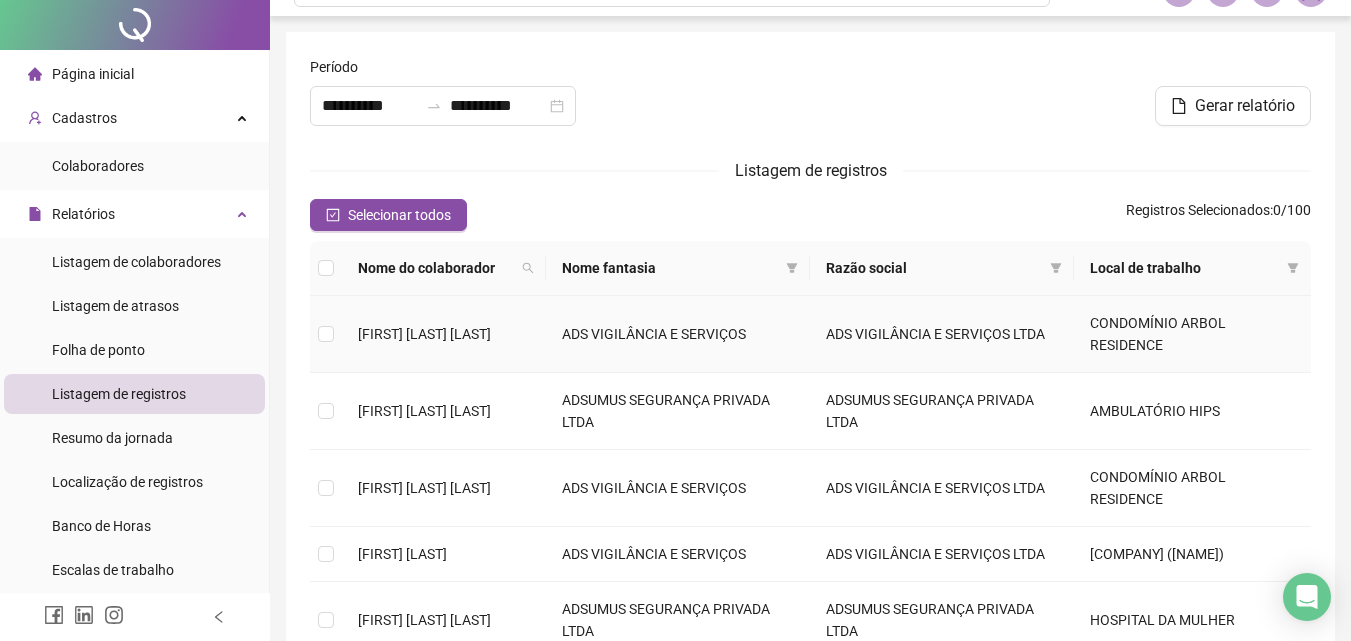 scroll, scrollTop: 0, scrollLeft: 0, axis: both 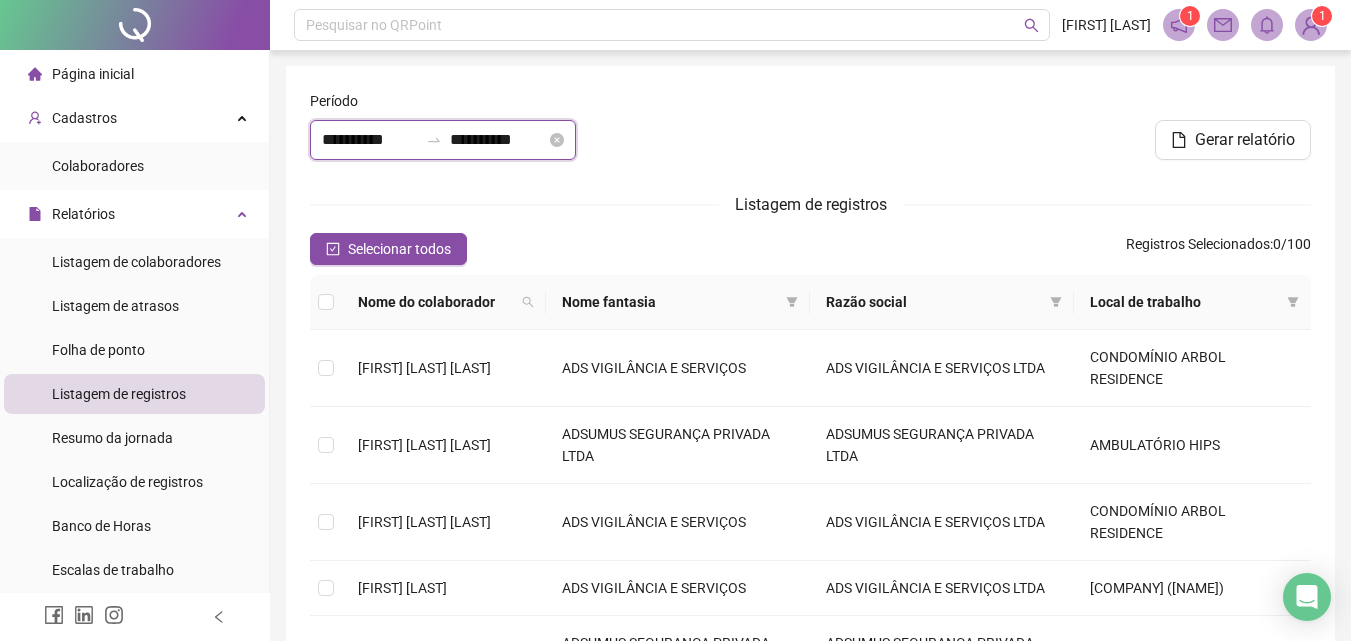 click on "**********" at bounding box center [370, 140] 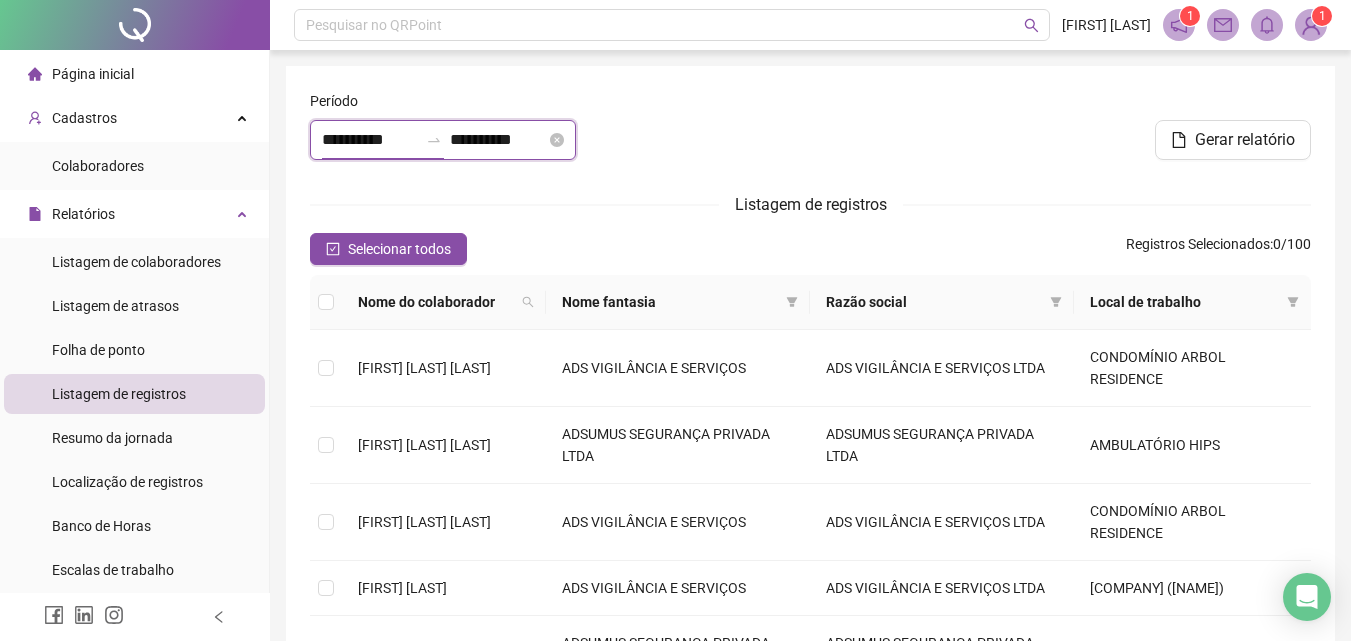 click on "**********" at bounding box center [370, 140] 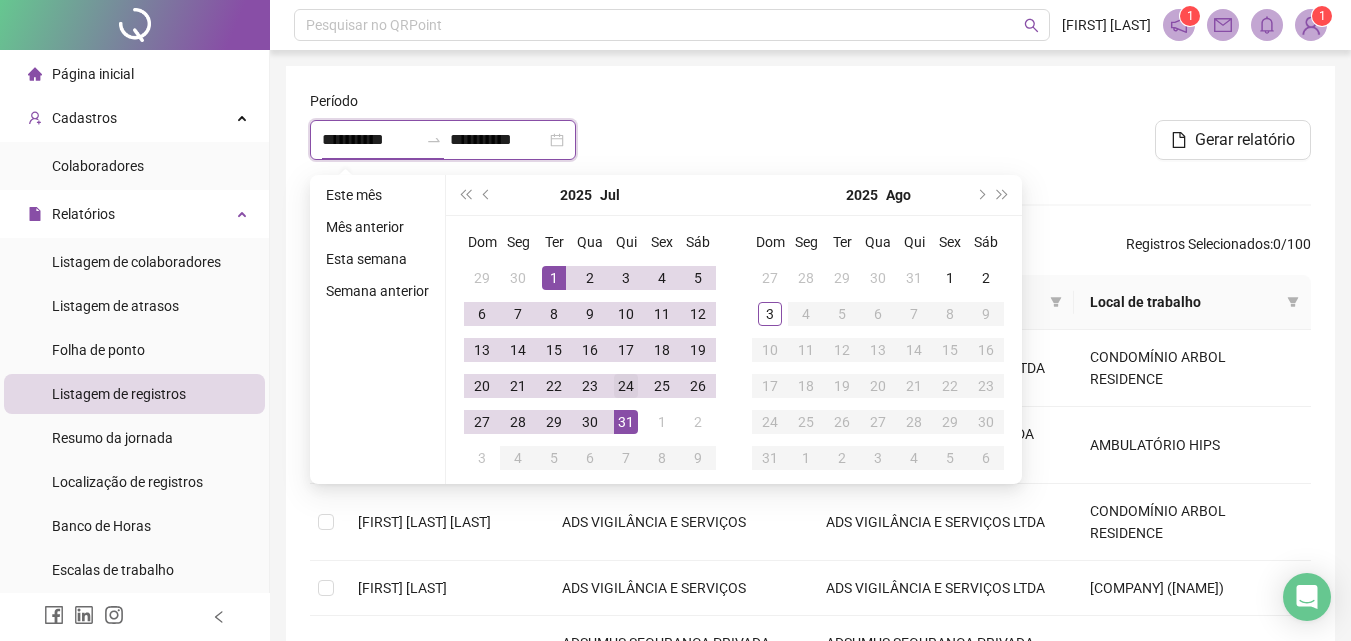 type on "**********" 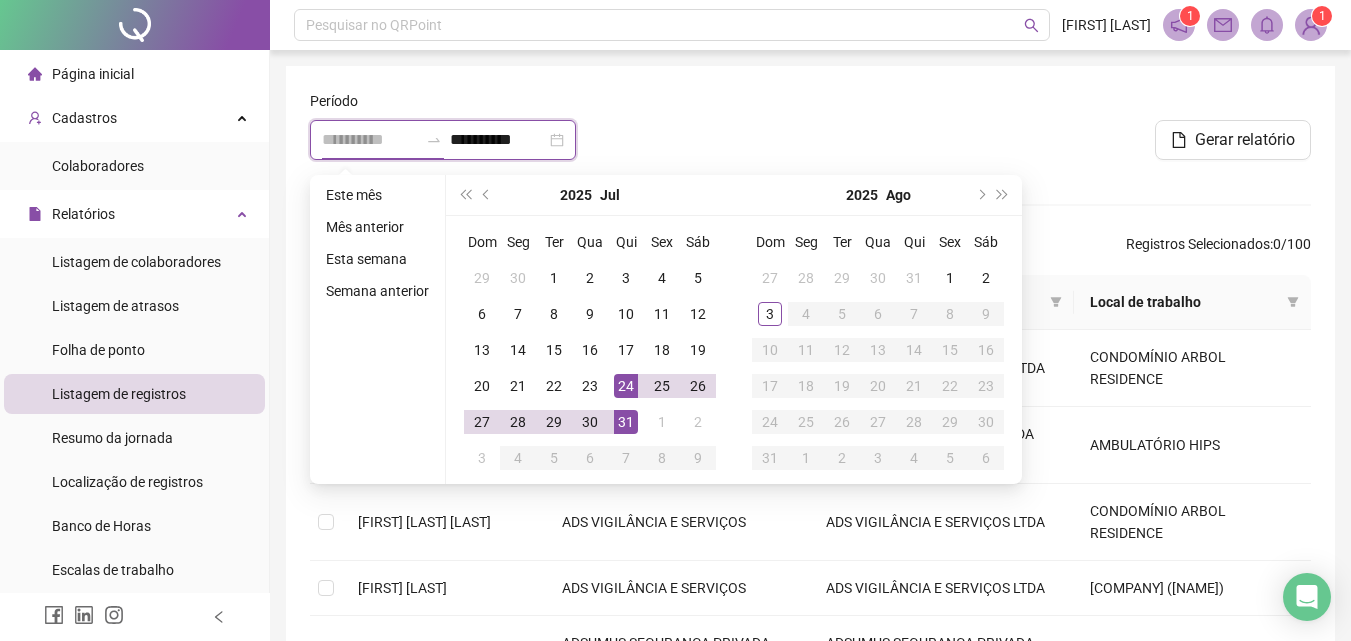 type on "**********" 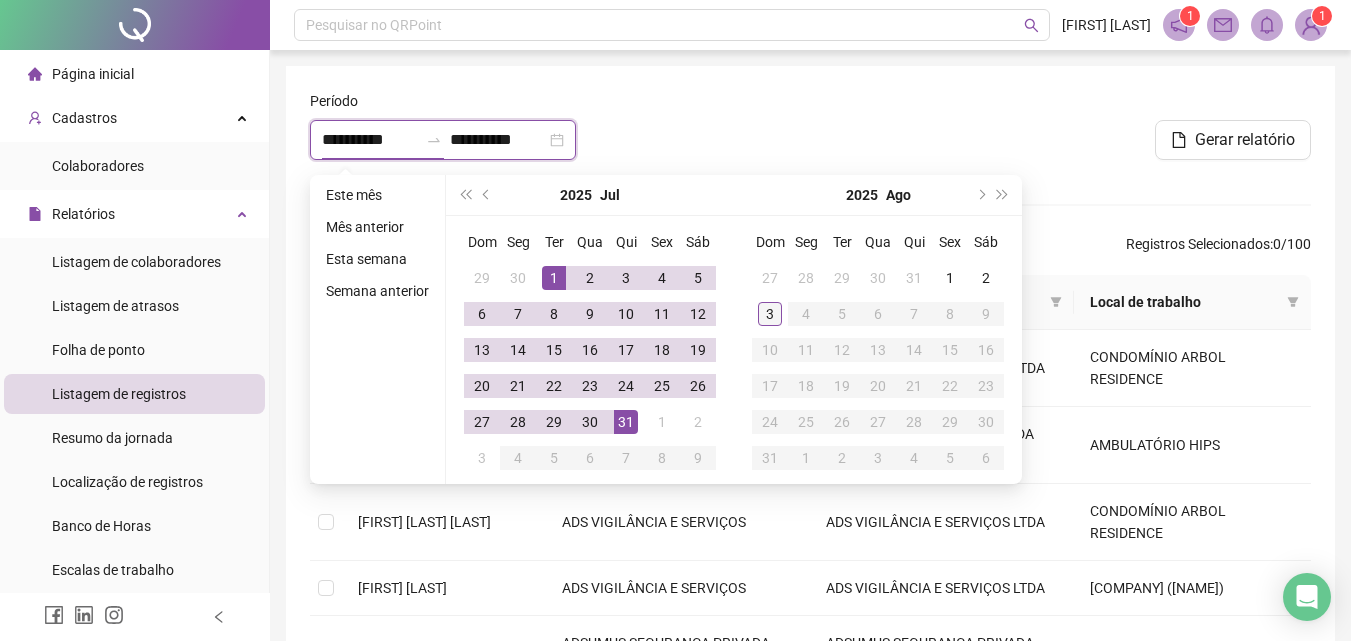 type on "**********" 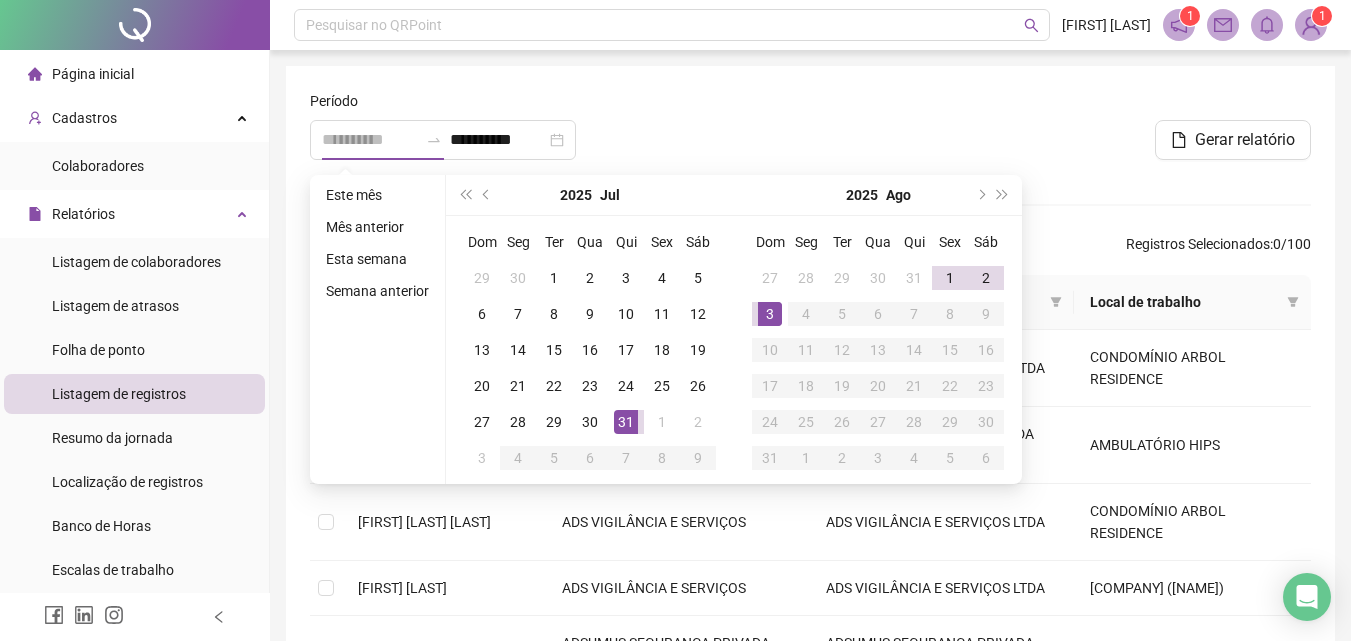 click on "3" at bounding box center (770, 314) 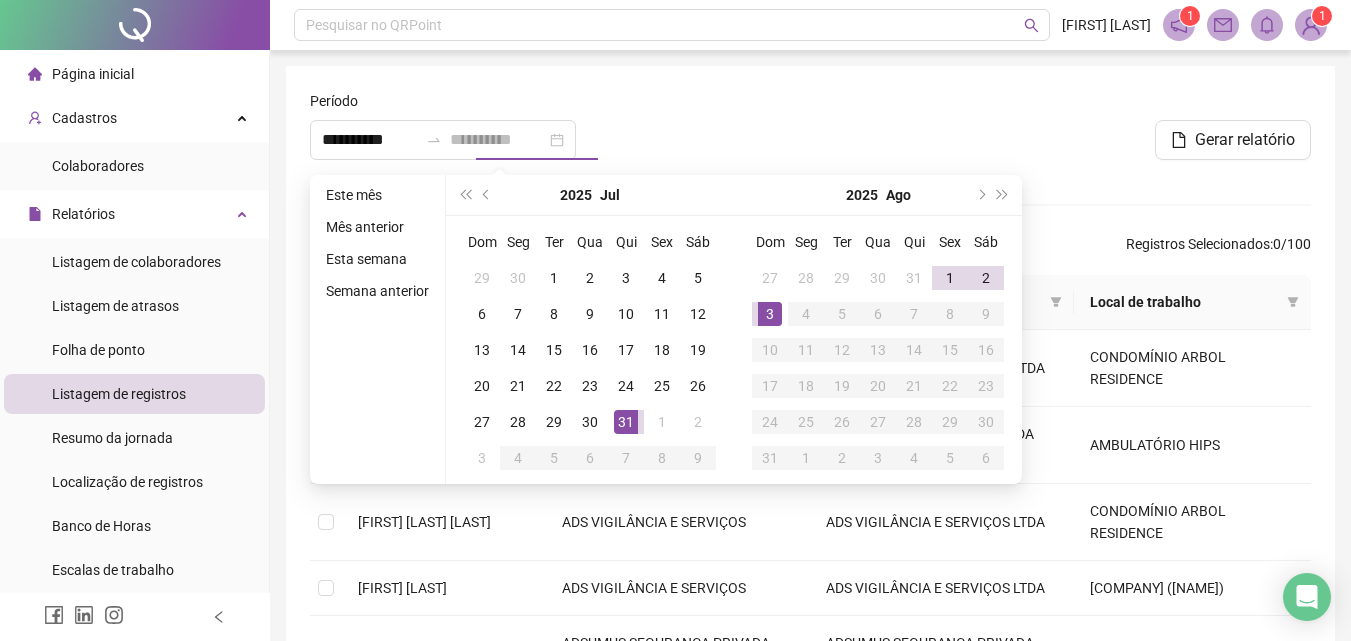 click on "3" at bounding box center (770, 314) 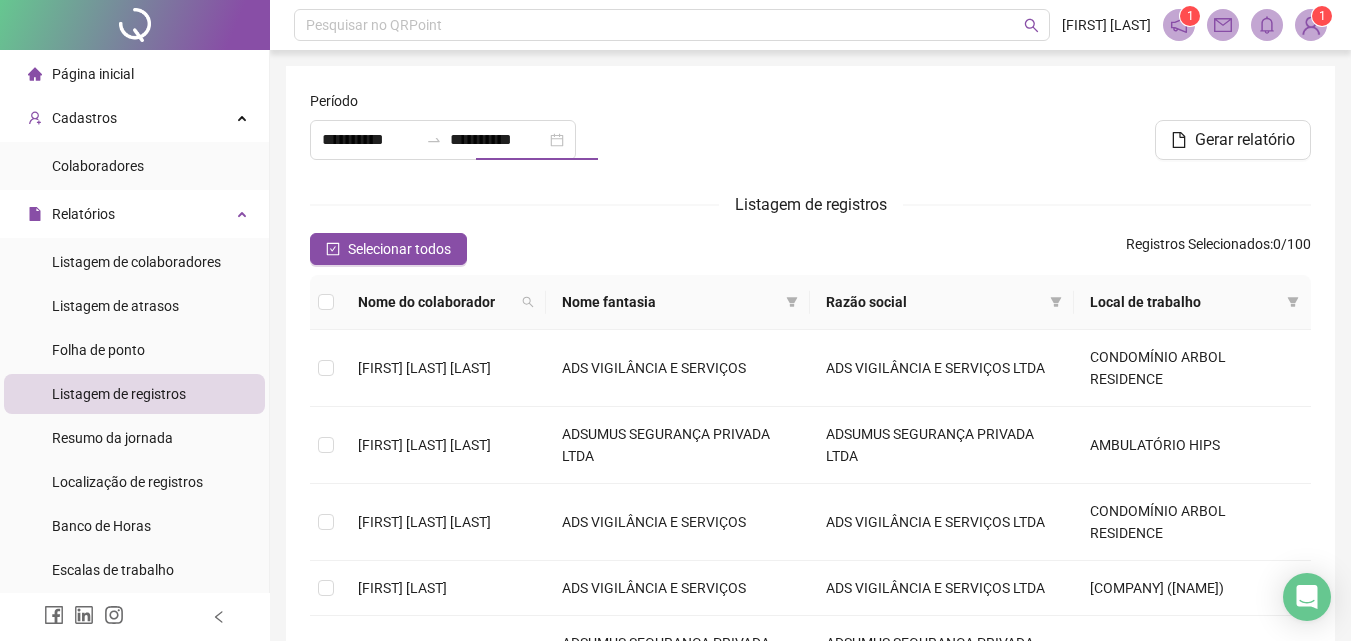 type on "**********" 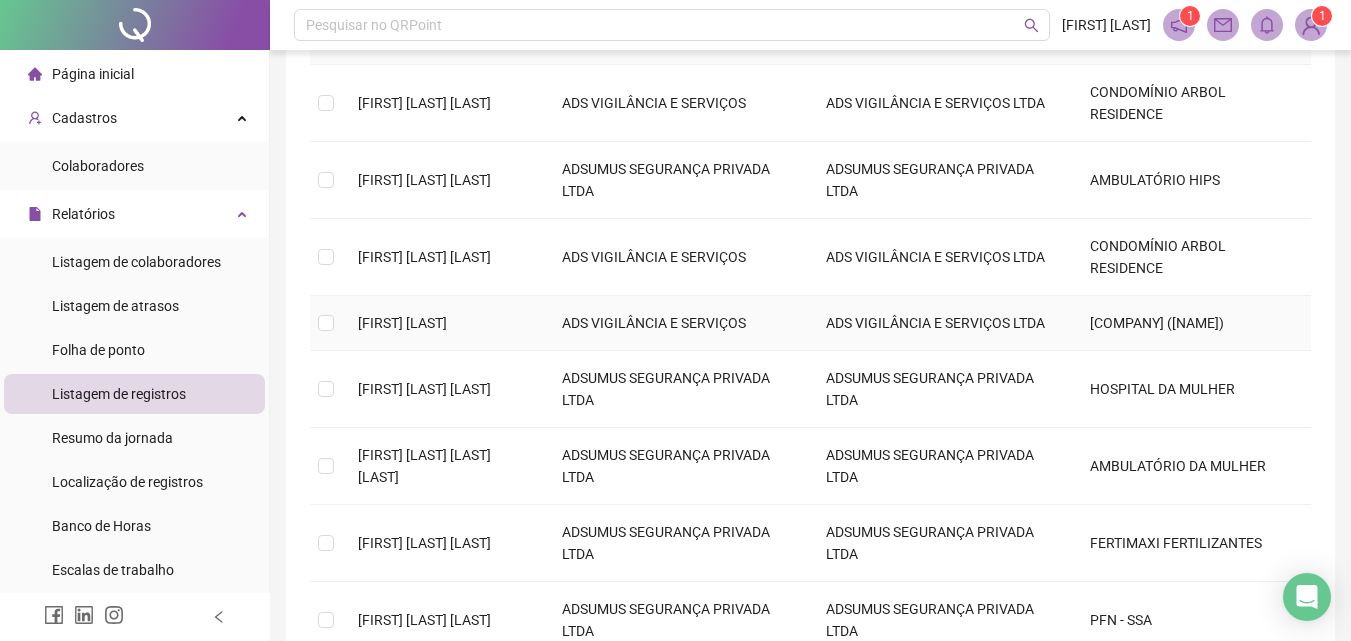 scroll, scrollTop: 300, scrollLeft: 0, axis: vertical 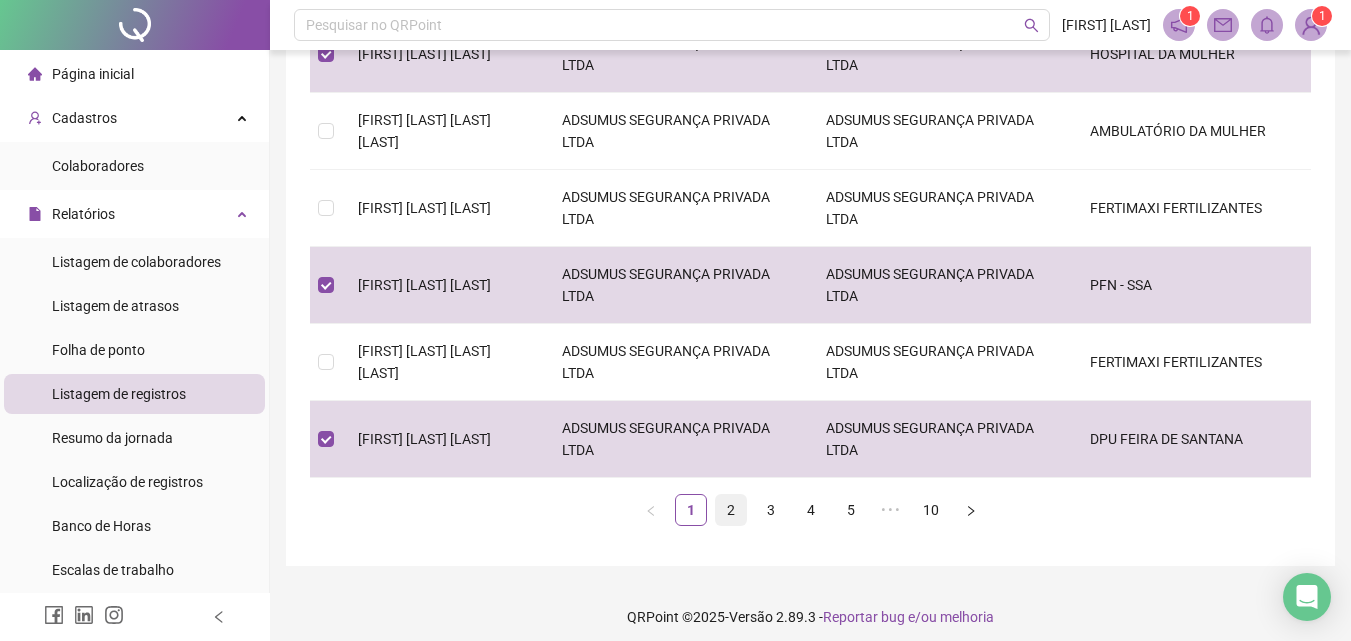 click on "2" at bounding box center (731, 510) 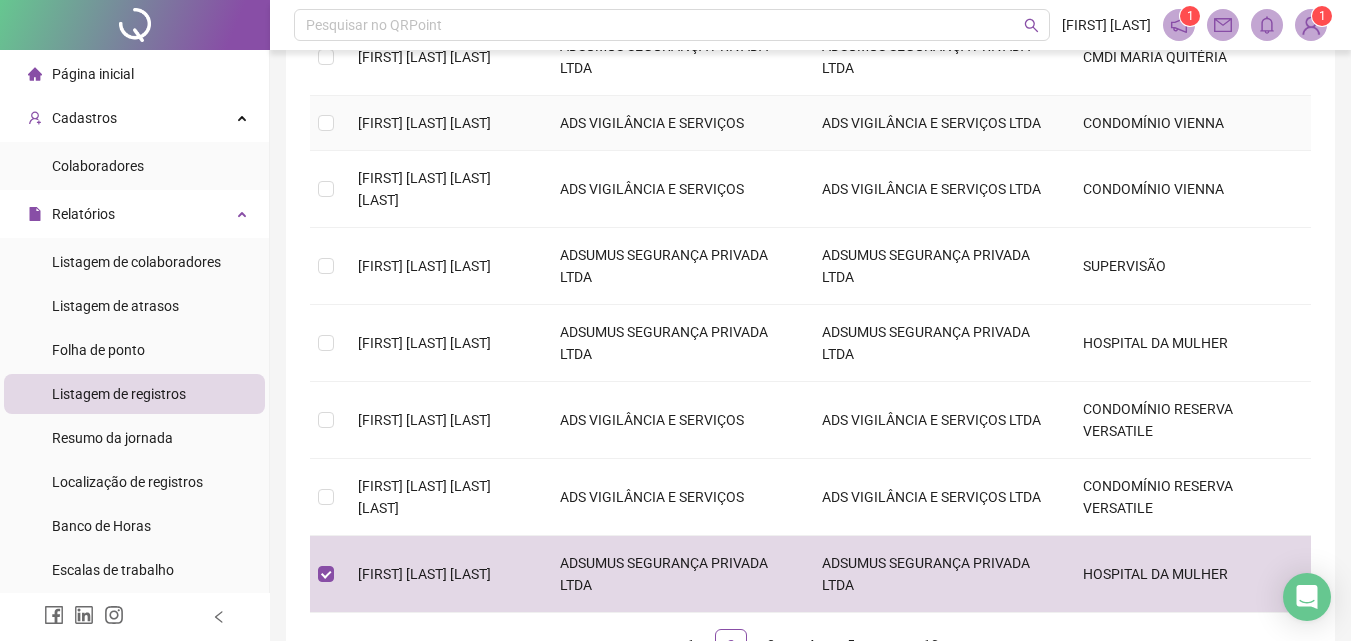 scroll, scrollTop: 500, scrollLeft: 0, axis: vertical 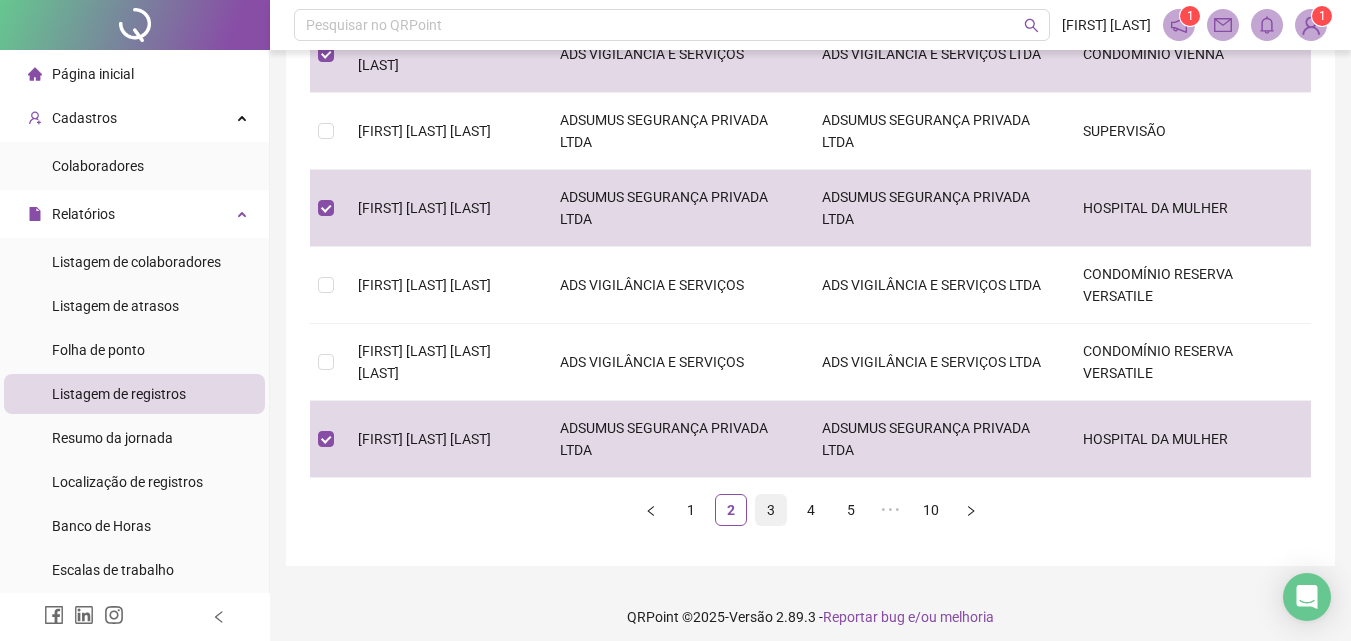click on "3" at bounding box center (771, 510) 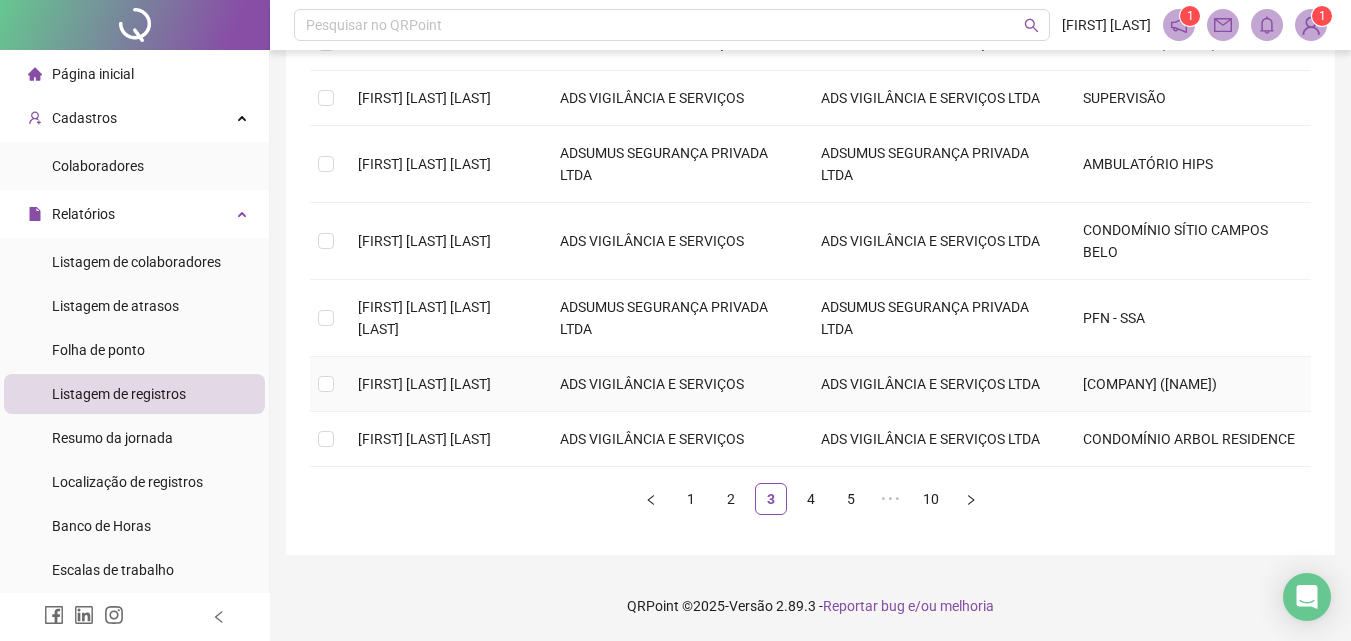 scroll, scrollTop: 633, scrollLeft: 0, axis: vertical 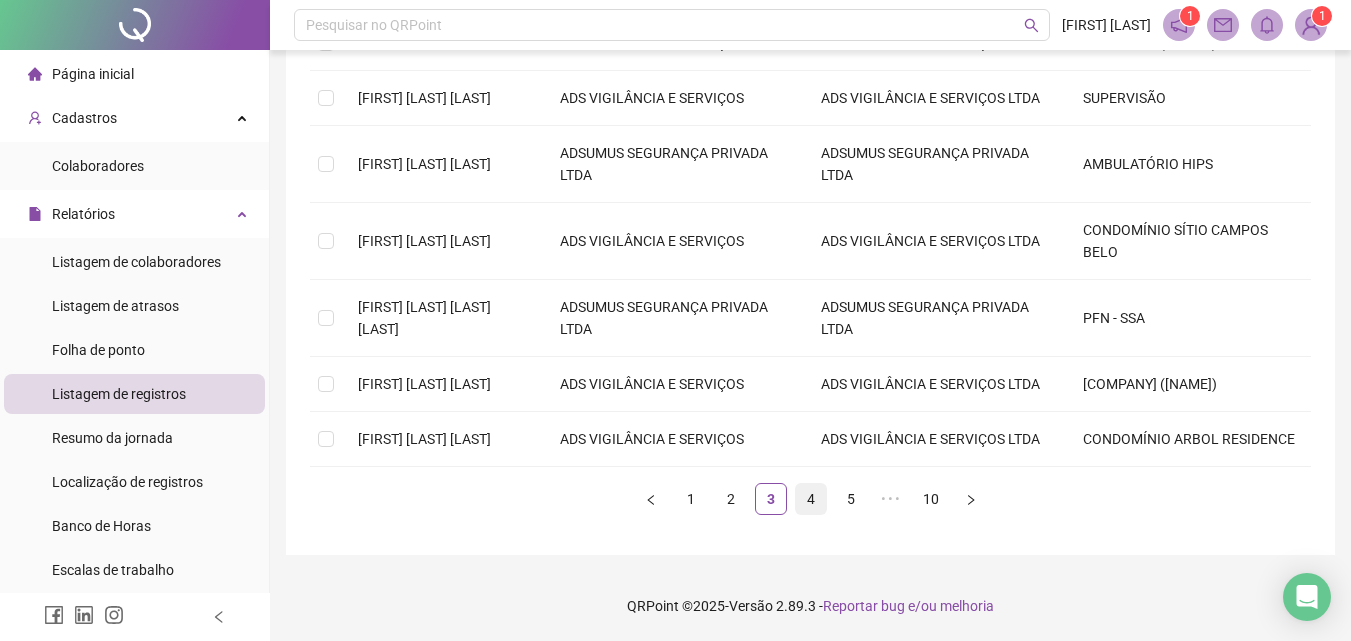 click on "4" at bounding box center [811, 499] 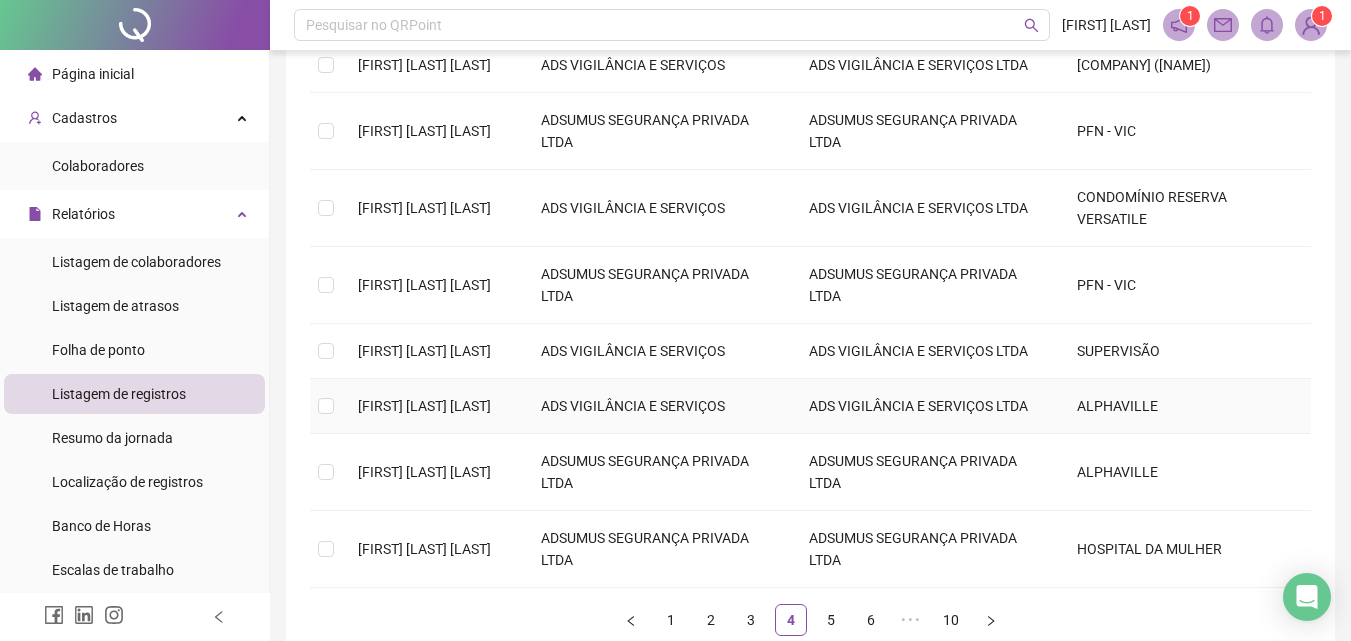 scroll, scrollTop: 411, scrollLeft: 0, axis: vertical 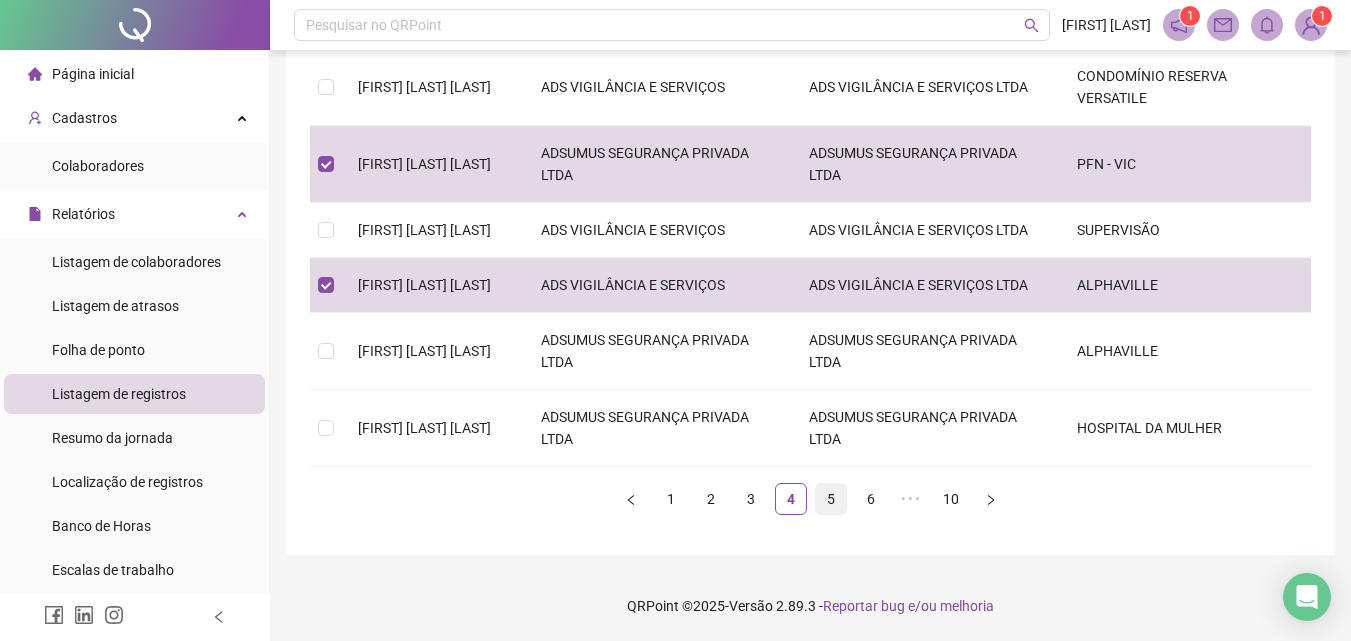 click on "5" at bounding box center [831, 499] 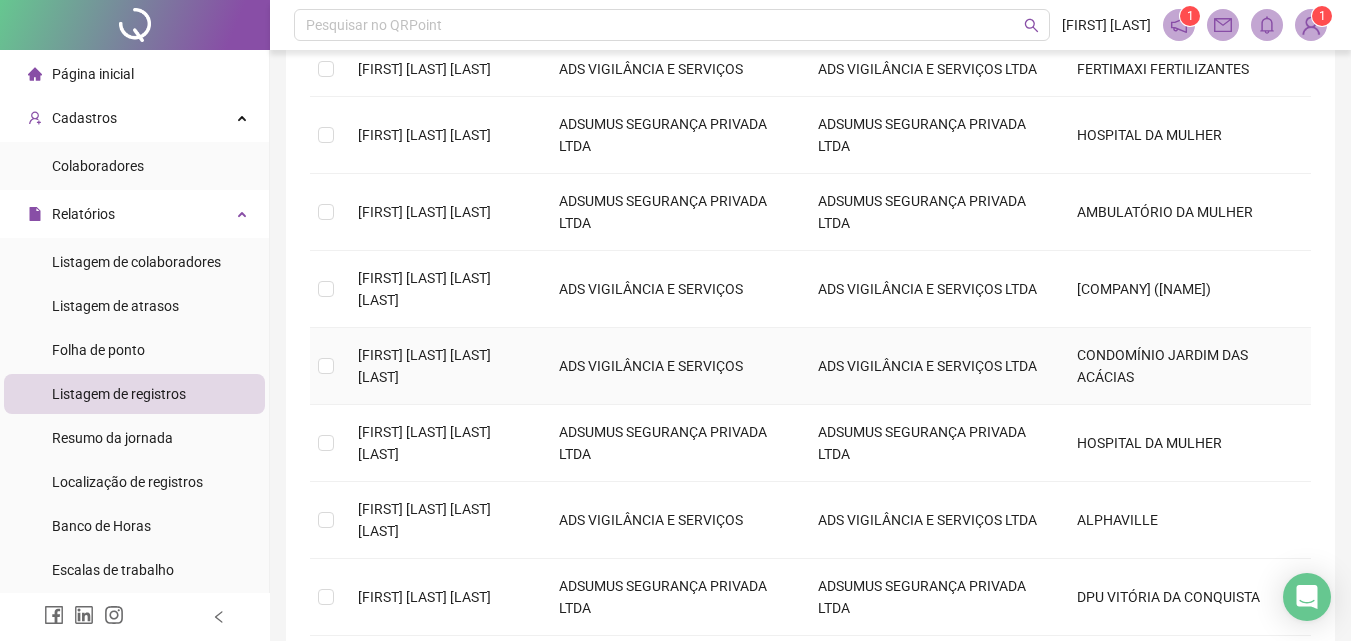 scroll, scrollTop: 311, scrollLeft: 0, axis: vertical 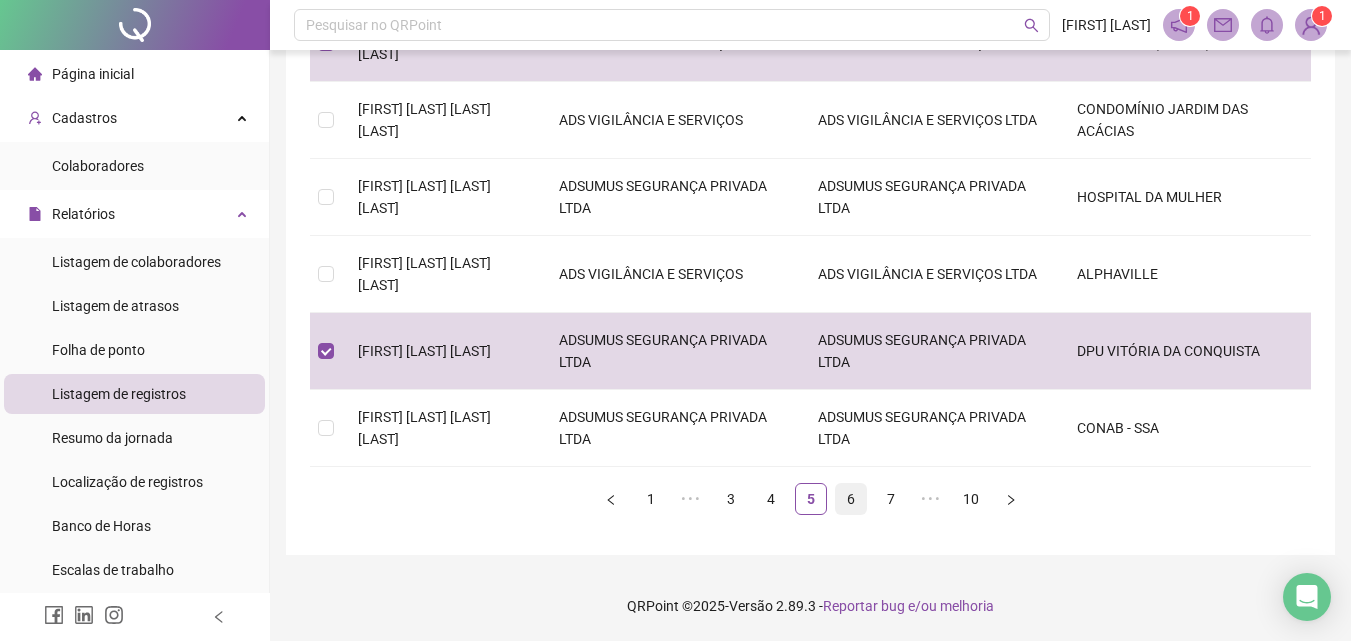 click on "6" at bounding box center (851, 499) 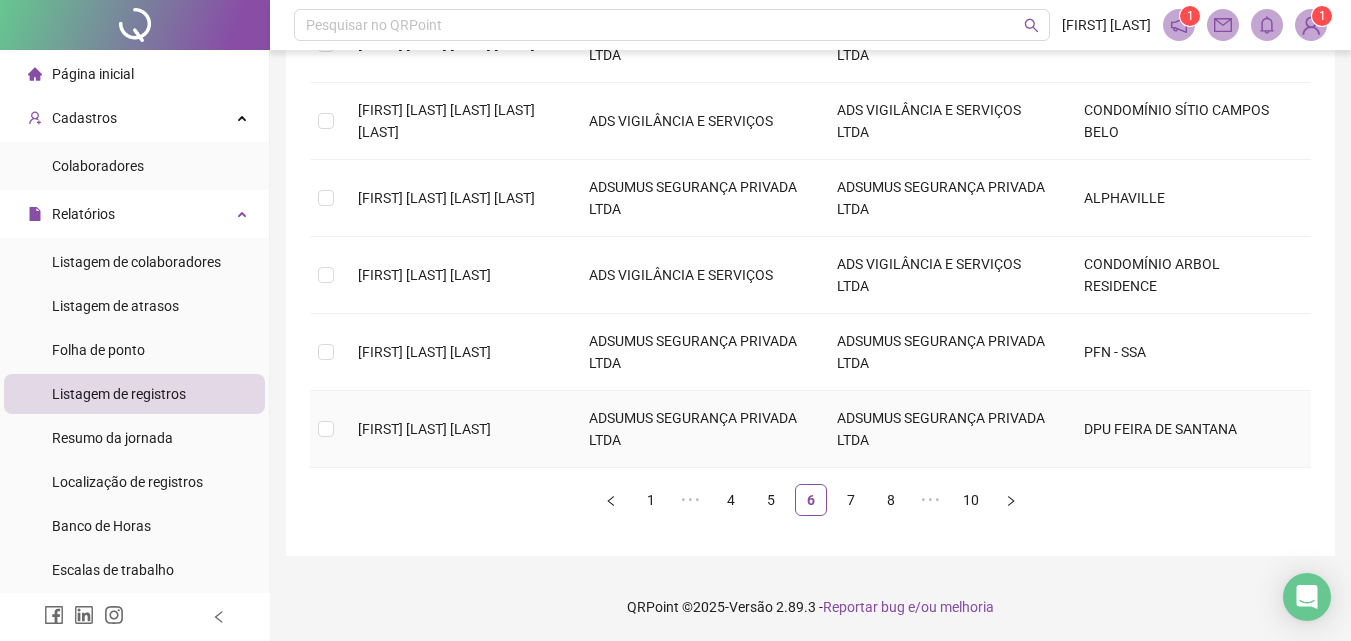 scroll, scrollTop: 633, scrollLeft: 0, axis: vertical 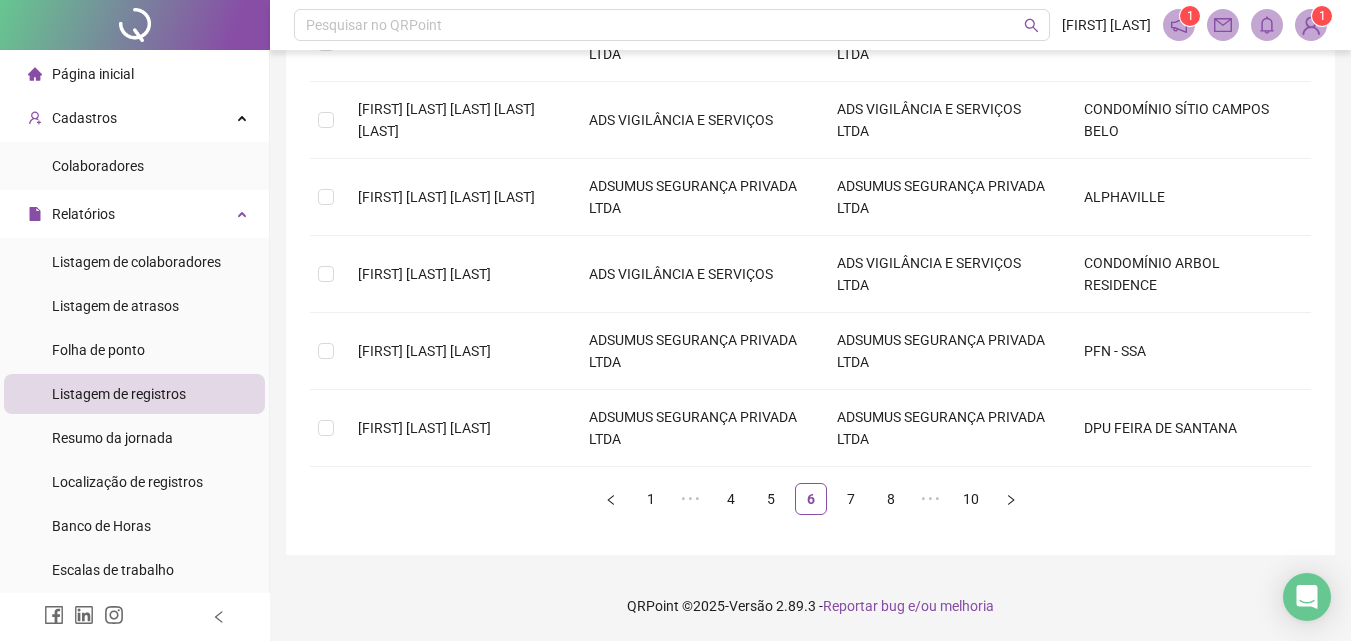 click on "7" at bounding box center (851, 499) 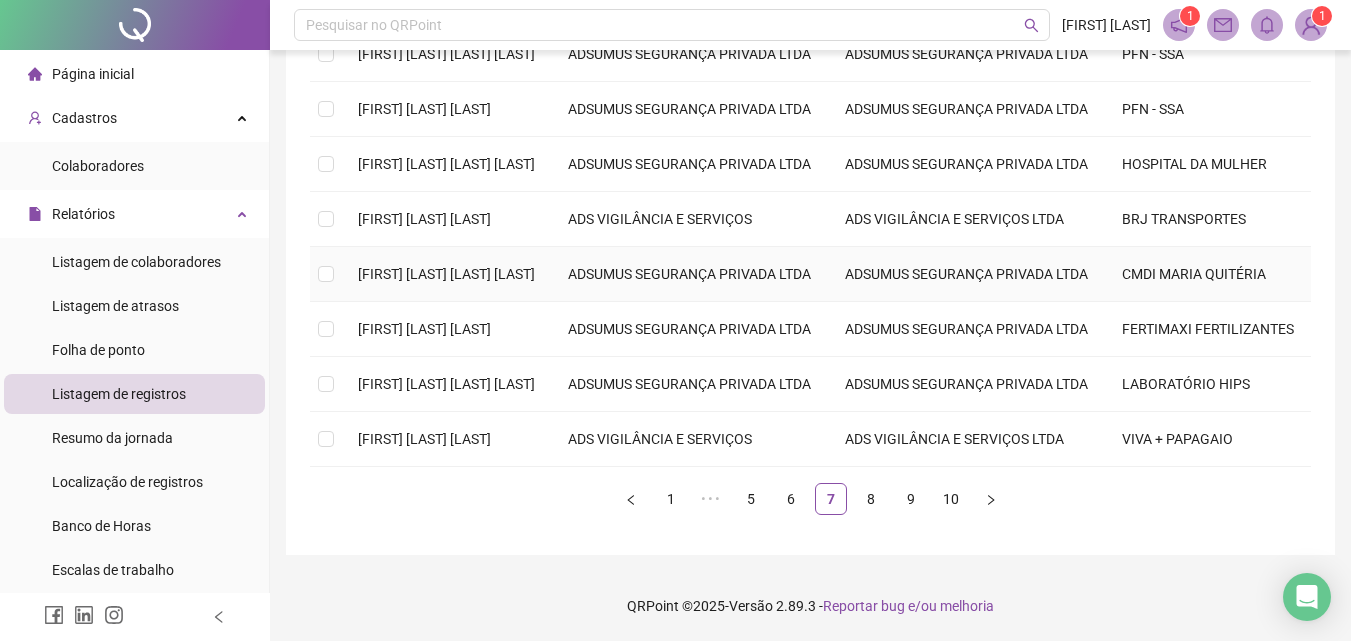 scroll, scrollTop: 433, scrollLeft: 0, axis: vertical 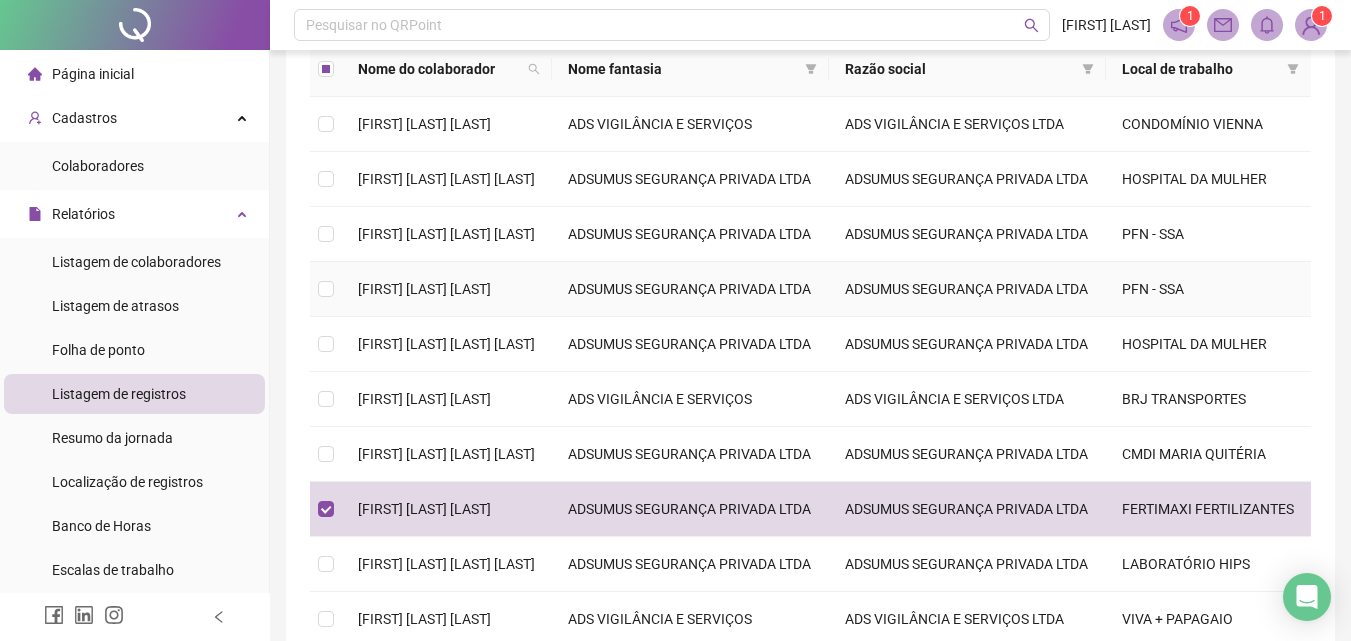 click on "[FIRST] [LAST] [LAST] [COMPANY] [COMPANY] [ABBREVIATION]" at bounding box center [810, 289] 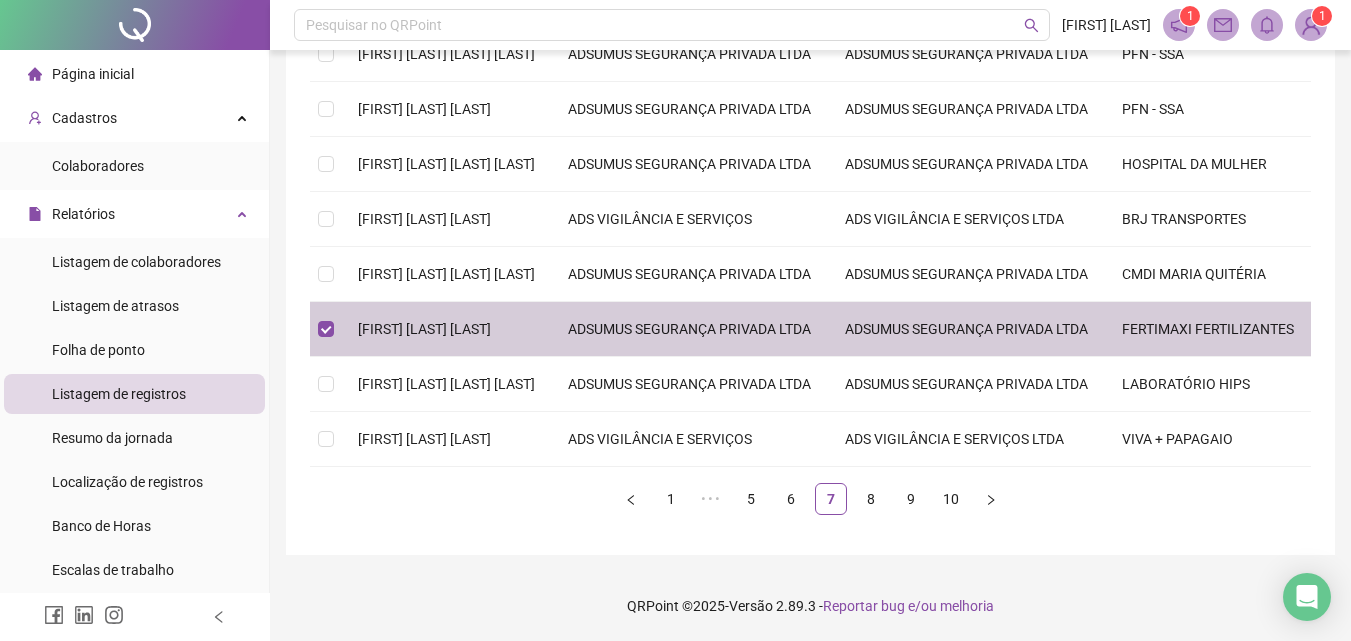 scroll, scrollTop: 533, scrollLeft: 0, axis: vertical 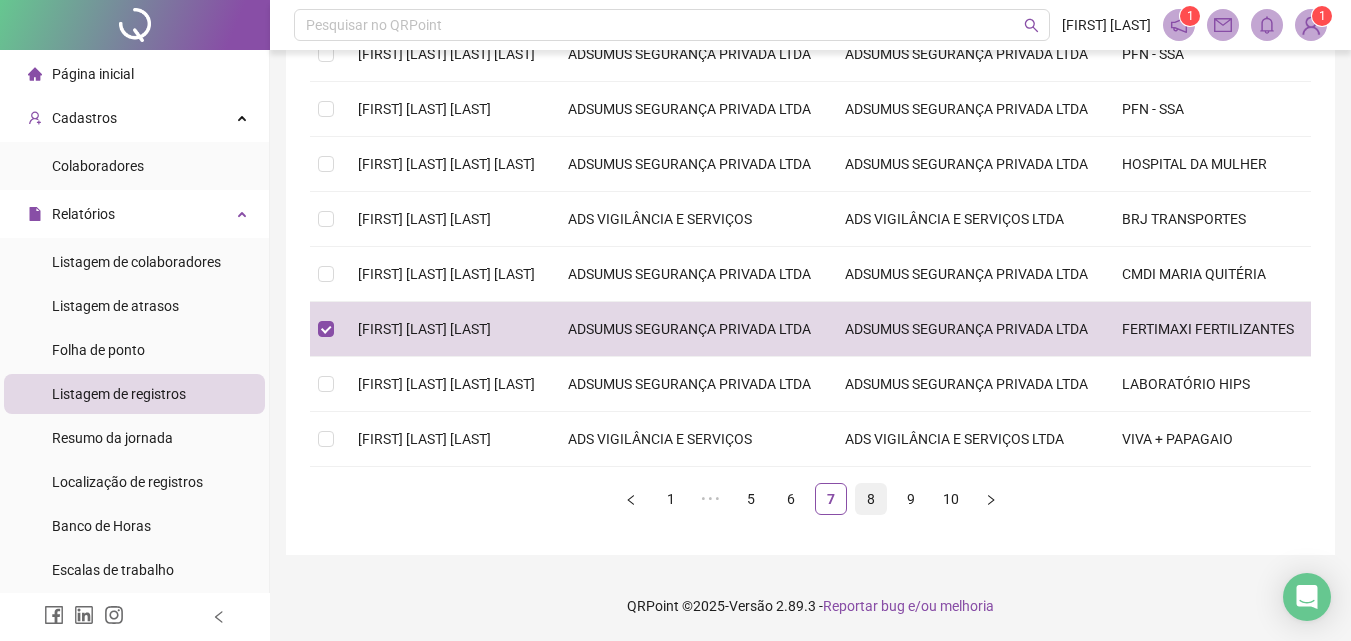 click on "8" at bounding box center [871, 499] 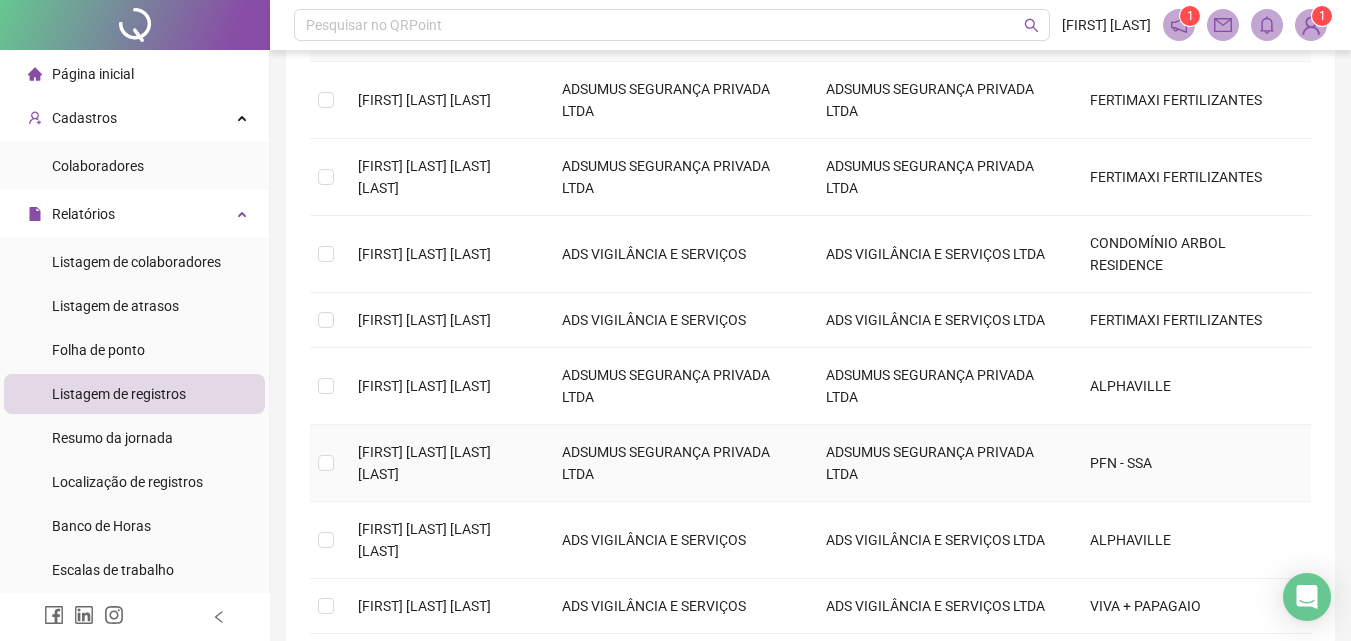 scroll, scrollTop: 233, scrollLeft: 0, axis: vertical 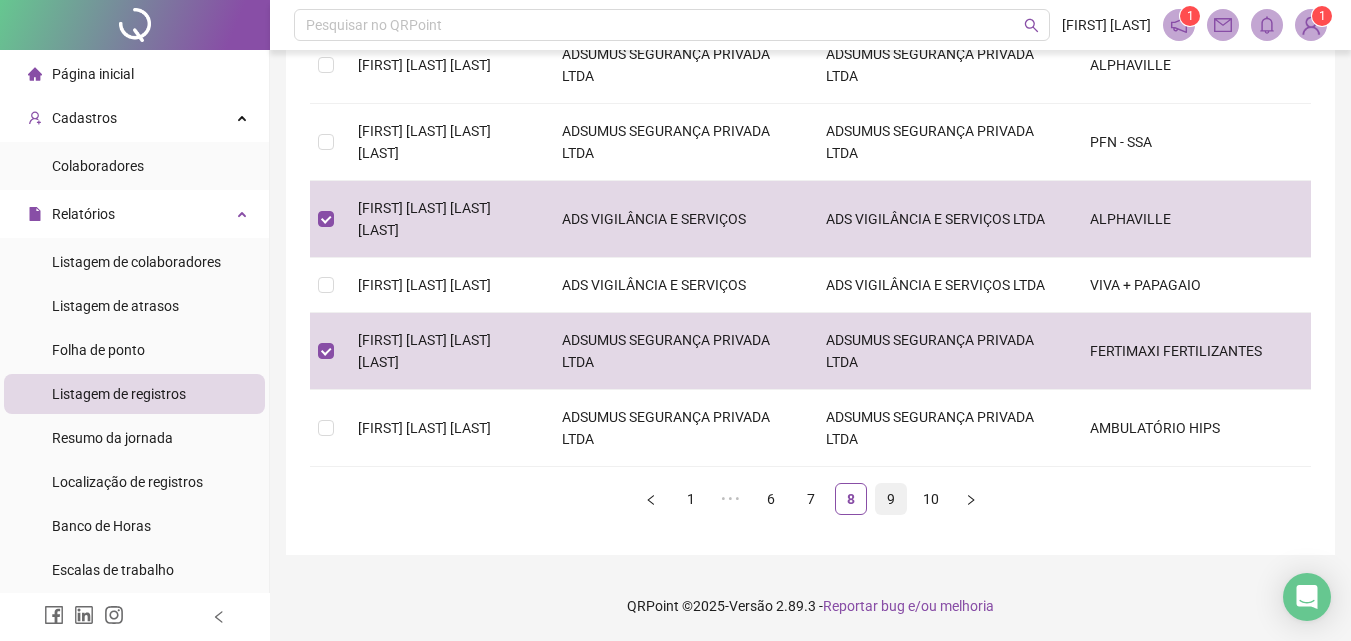 click on "9" at bounding box center (891, 499) 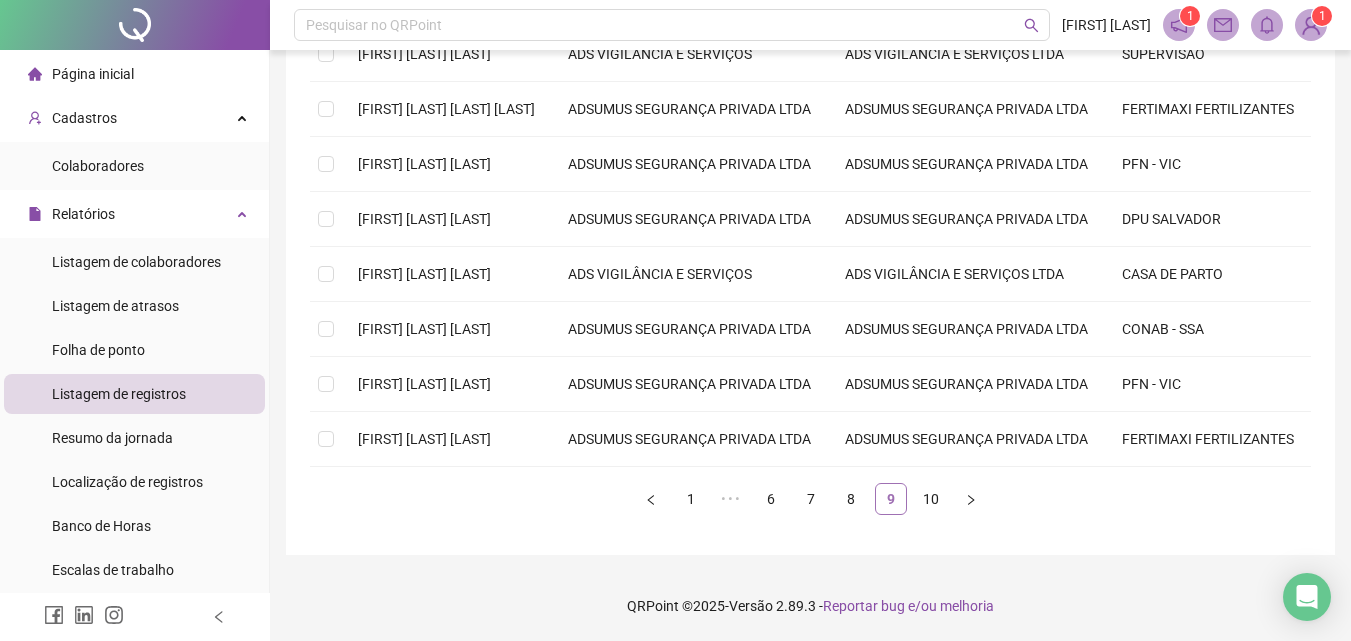 scroll, scrollTop: 611, scrollLeft: 0, axis: vertical 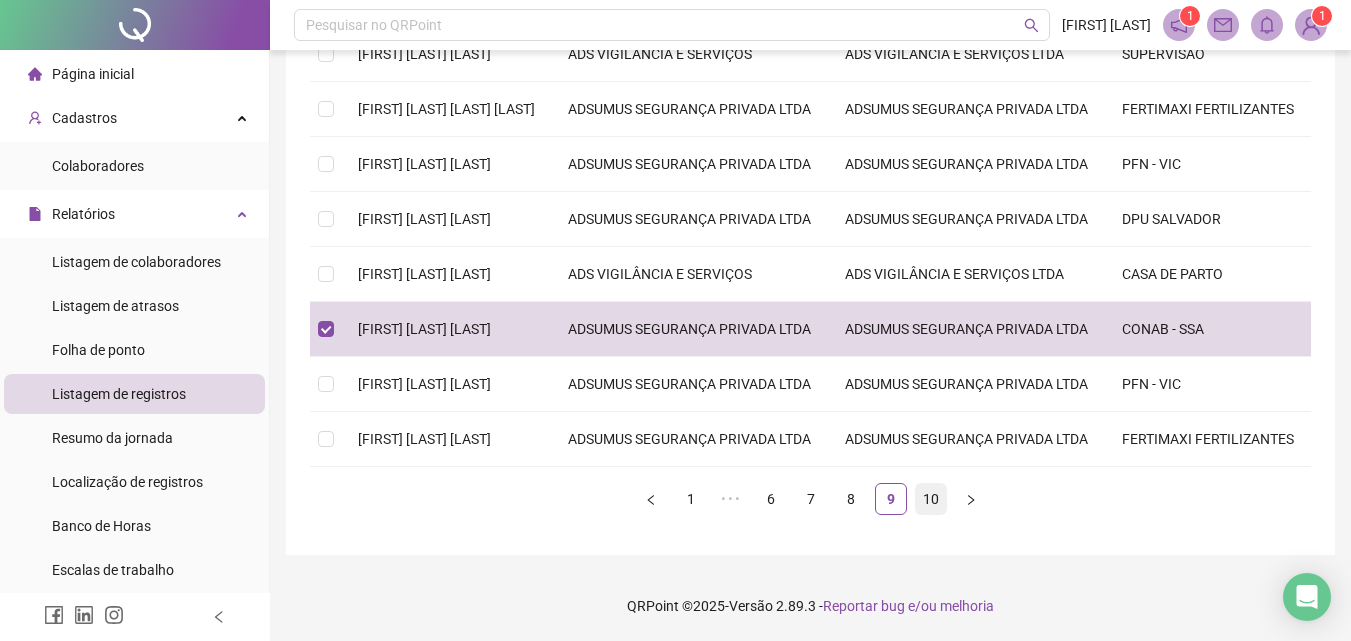 click on "10" at bounding box center [931, 499] 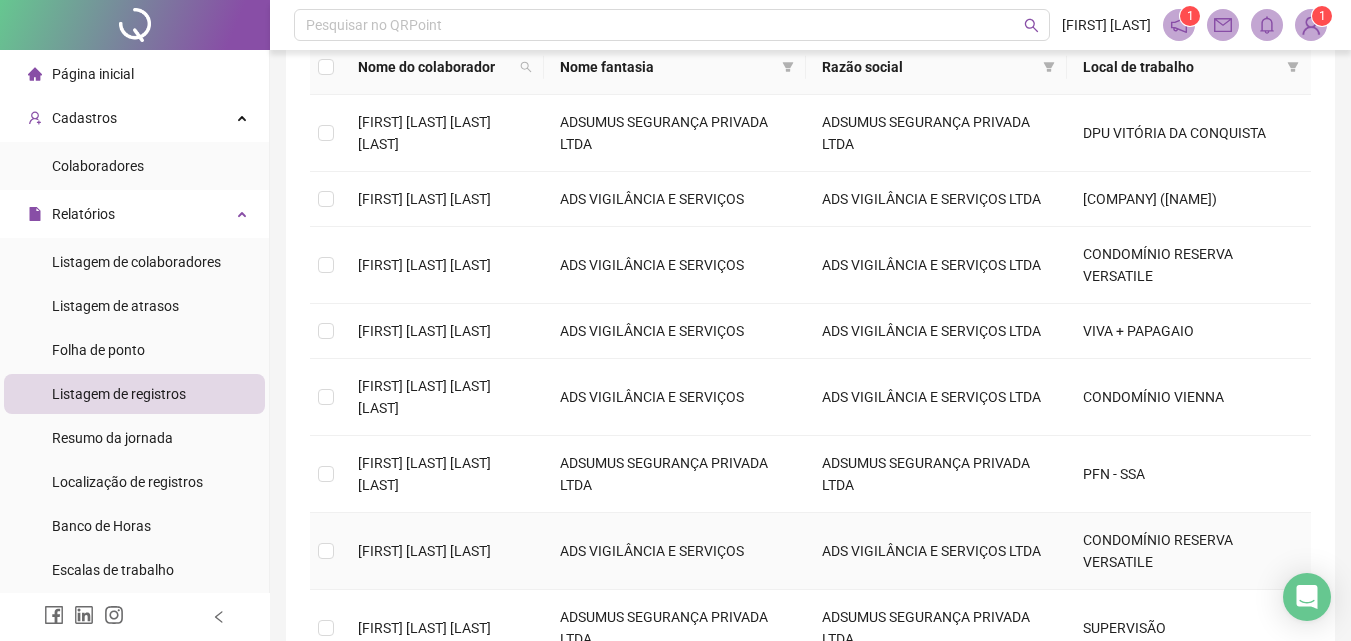 scroll, scrollTop: 111, scrollLeft: 0, axis: vertical 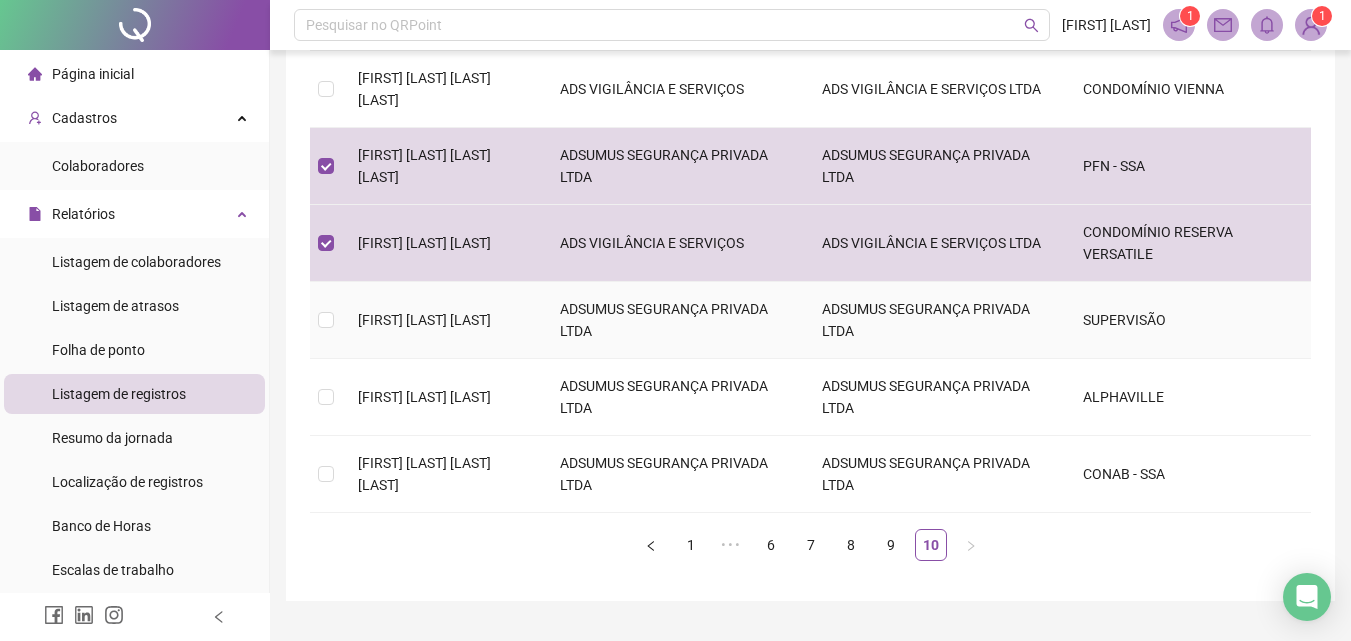 click at bounding box center (326, 320) 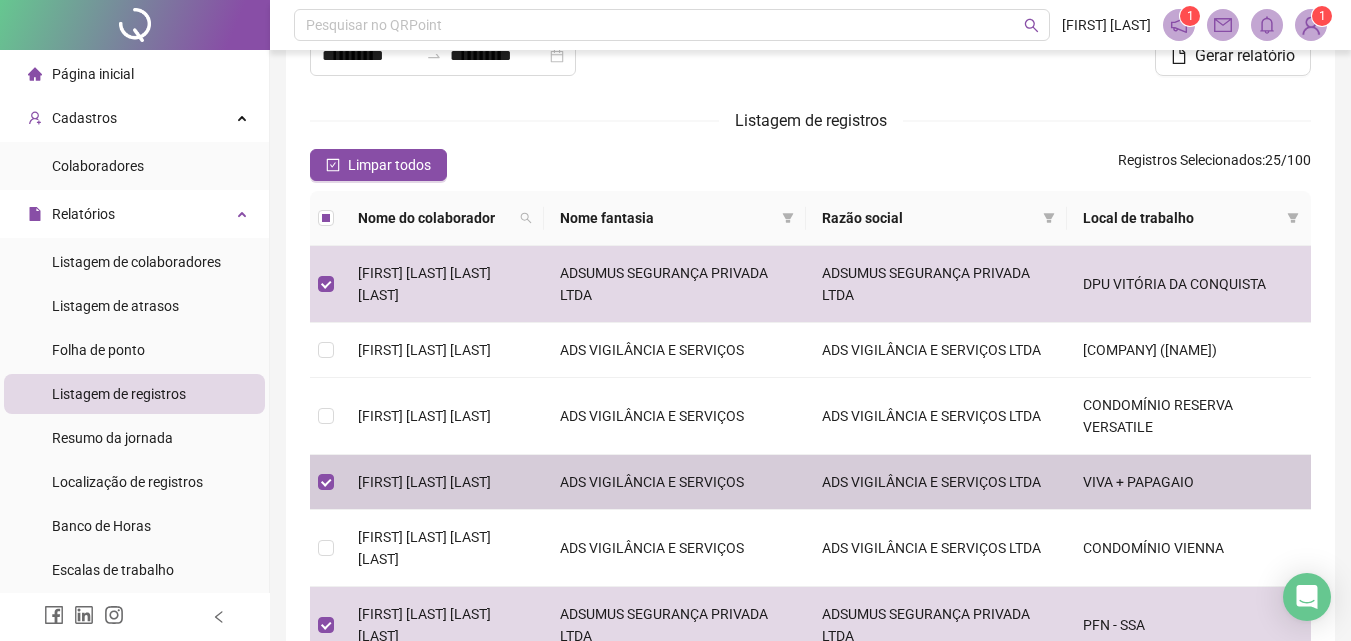 scroll, scrollTop: 0, scrollLeft: 0, axis: both 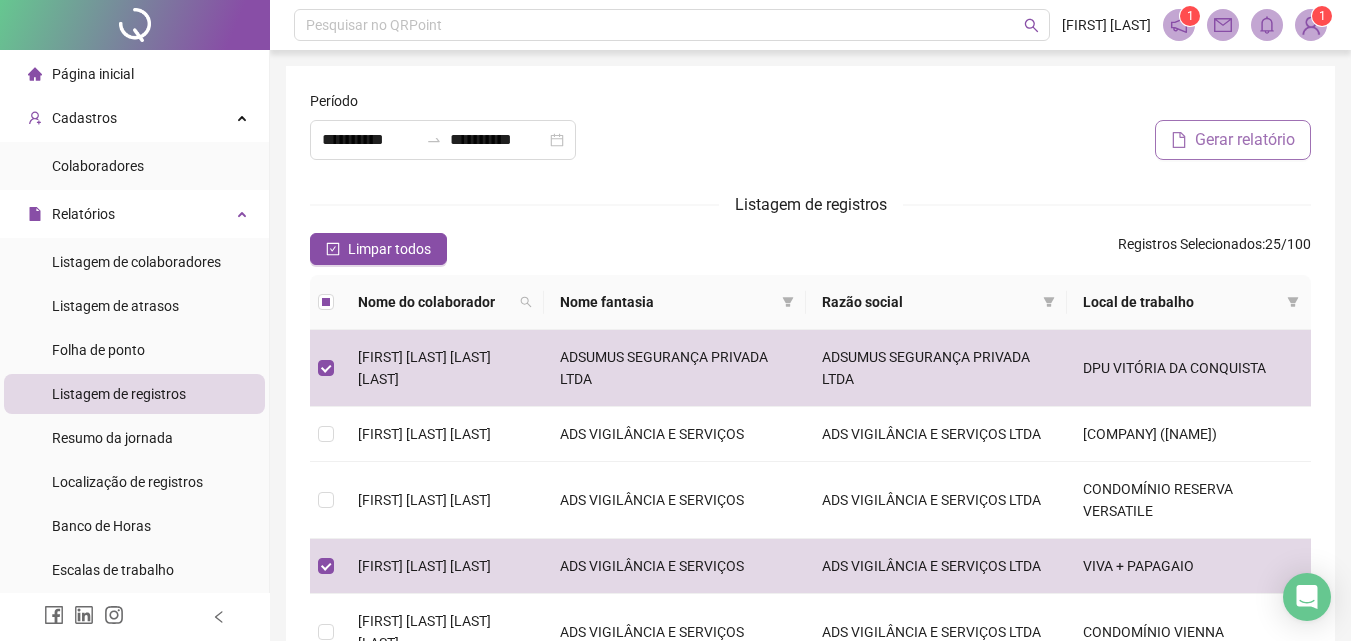 click on "Gerar relatório" at bounding box center [1245, 140] 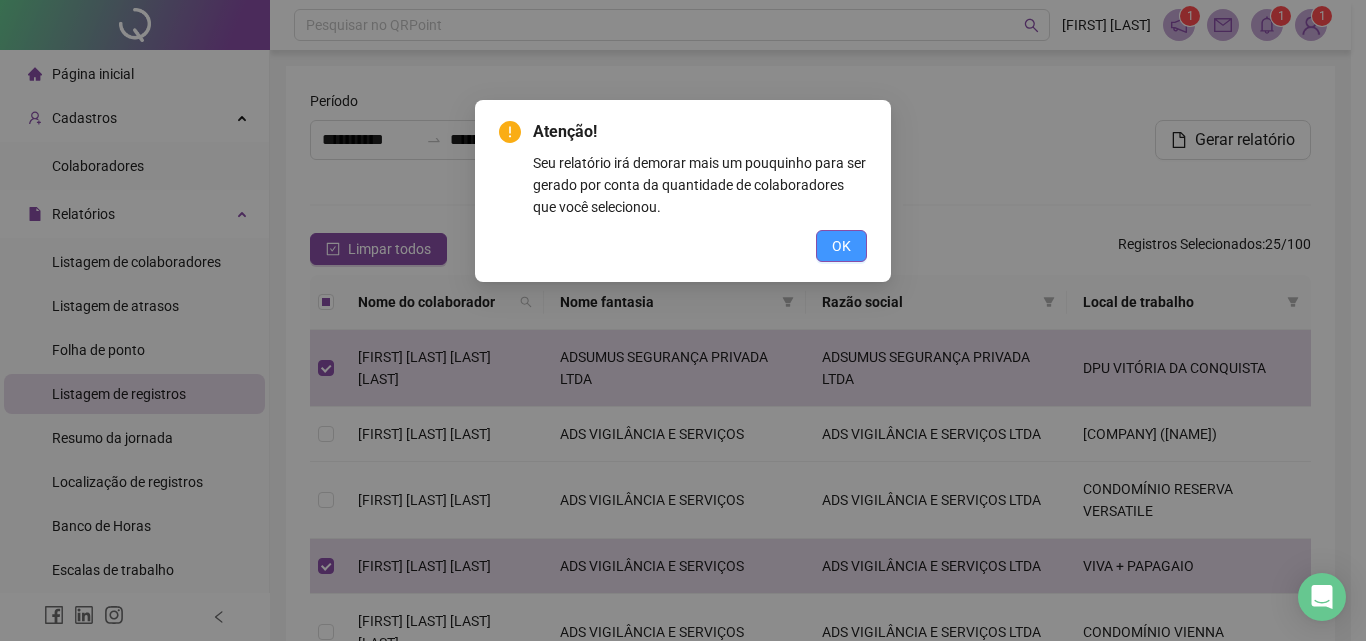 click on "OK" at bounding box center [841, 246] 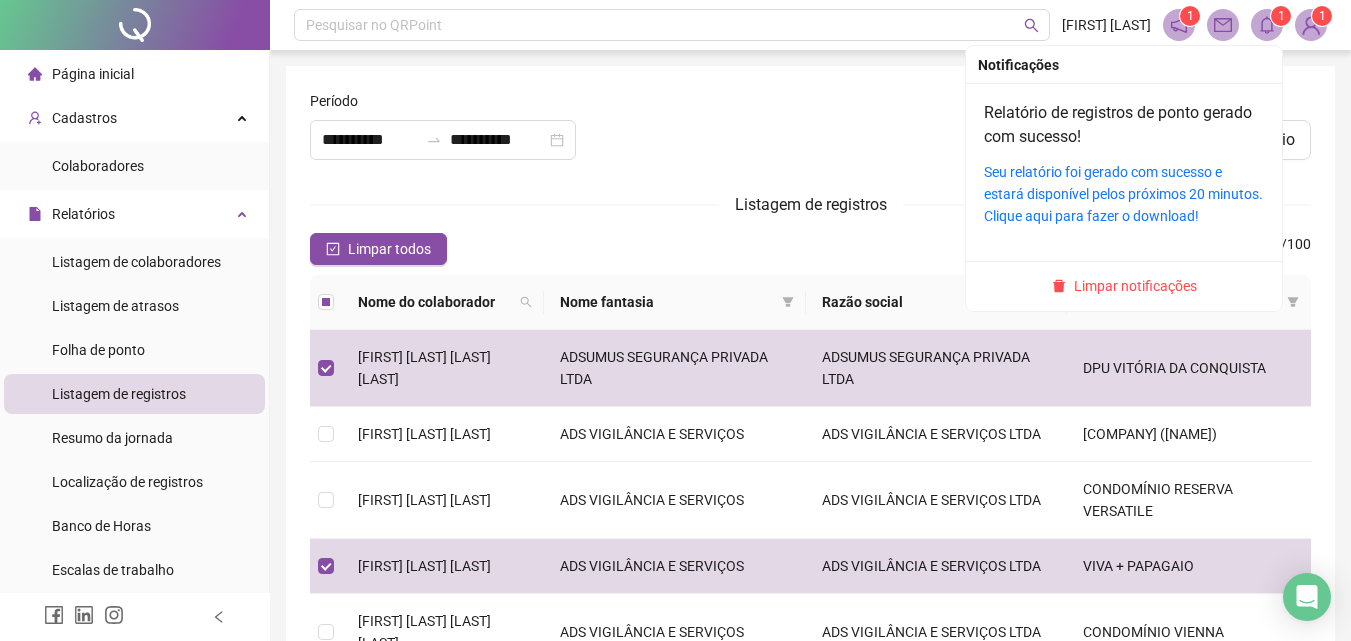 click at bounding box center (1267, 25) 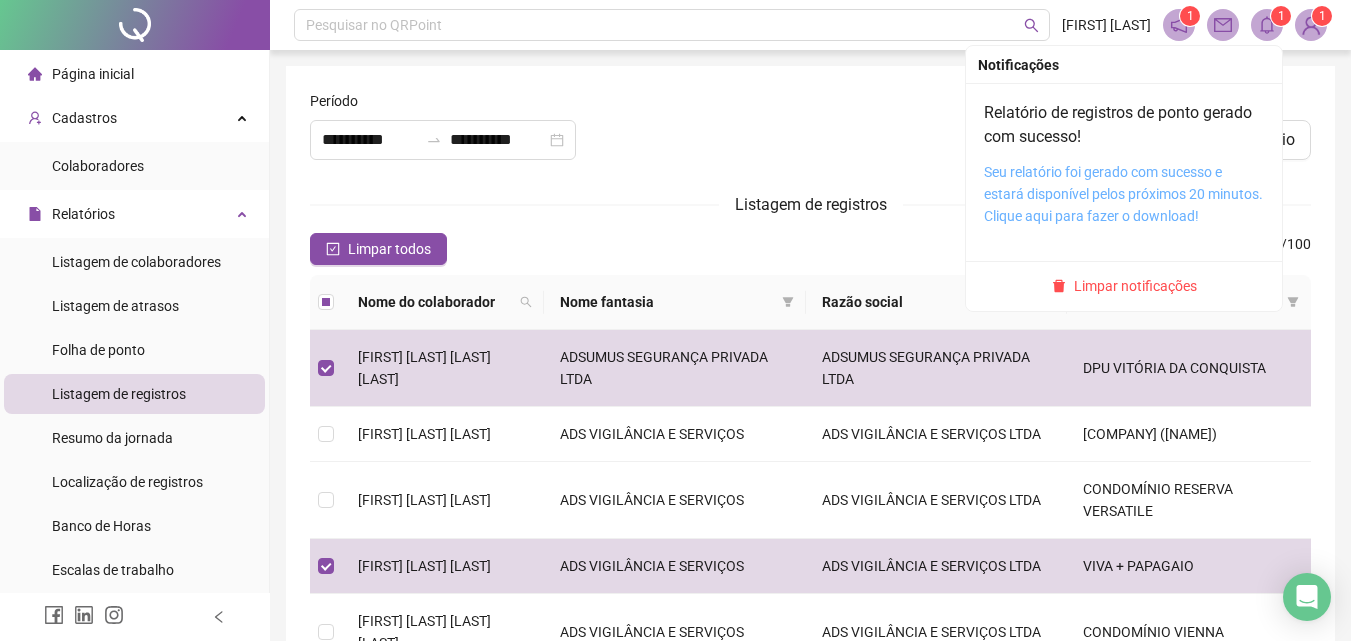 click on "Seu relatório foi gerado com sucesso e estará disponível pelos próximos 20 minutos.
Clique aqui para fazer o download!" at bounding box center (1123, 194) 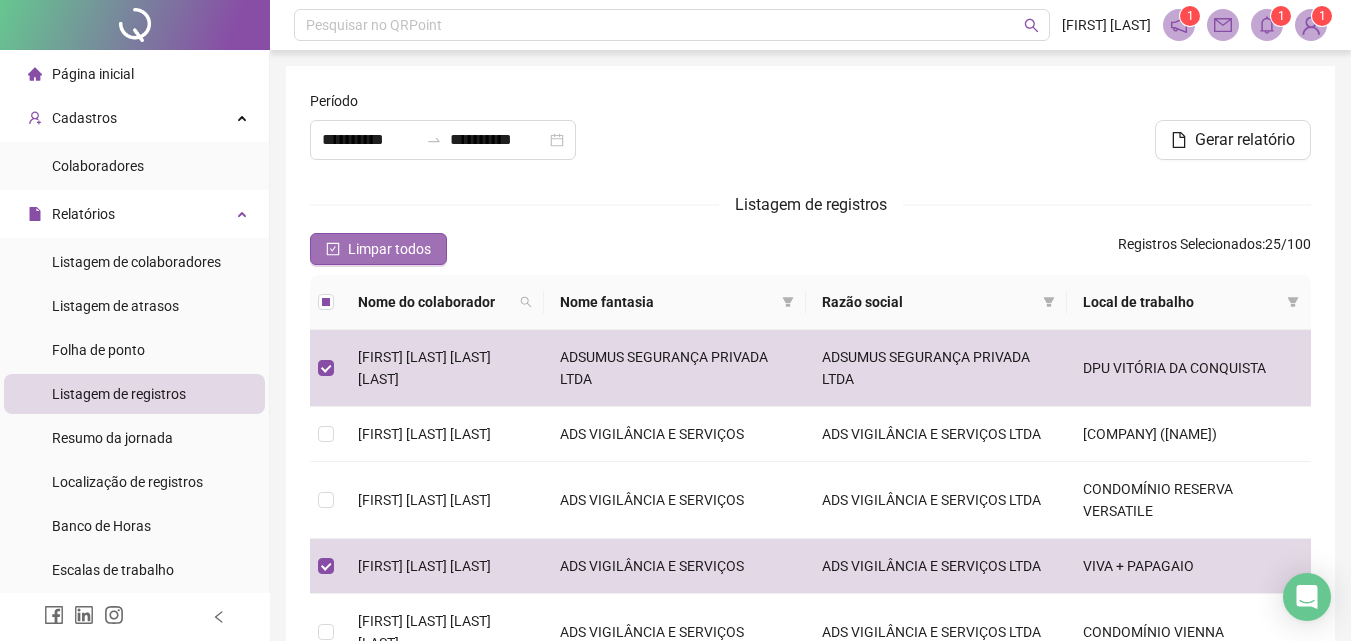 click on "Limpar todos" at bounding box center [389, 249] 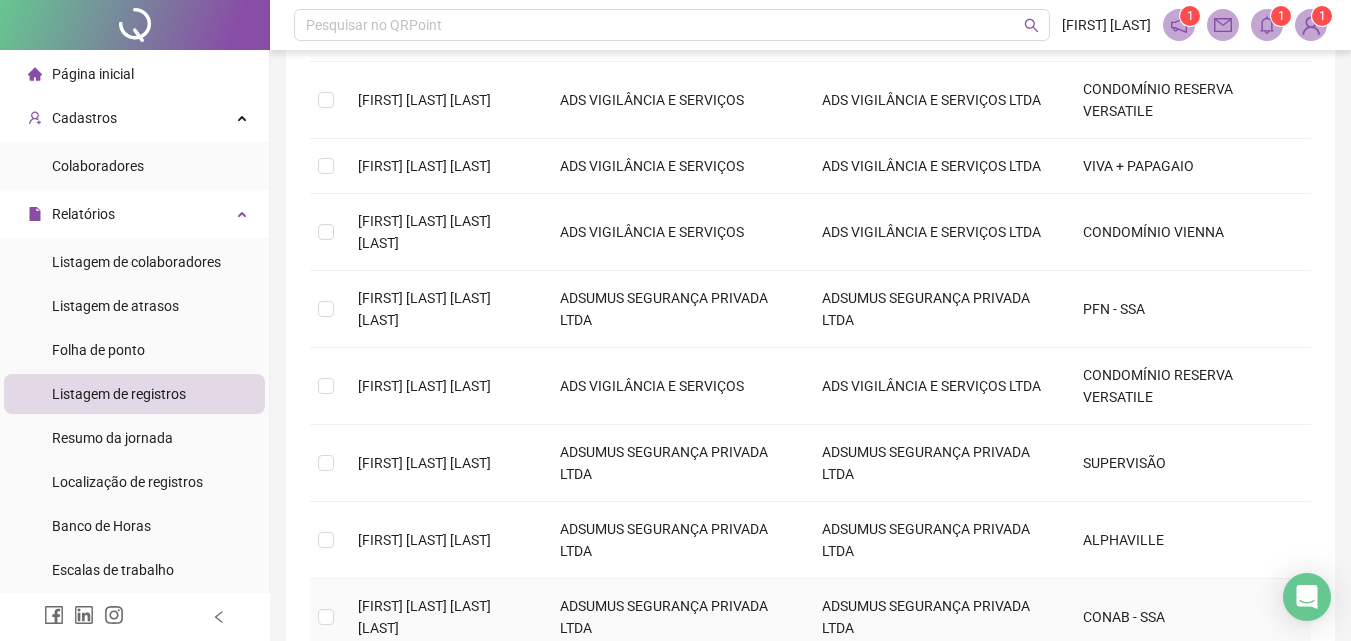 scroll, scrollTop: 633, scrollLeft: 0, axis: vertical 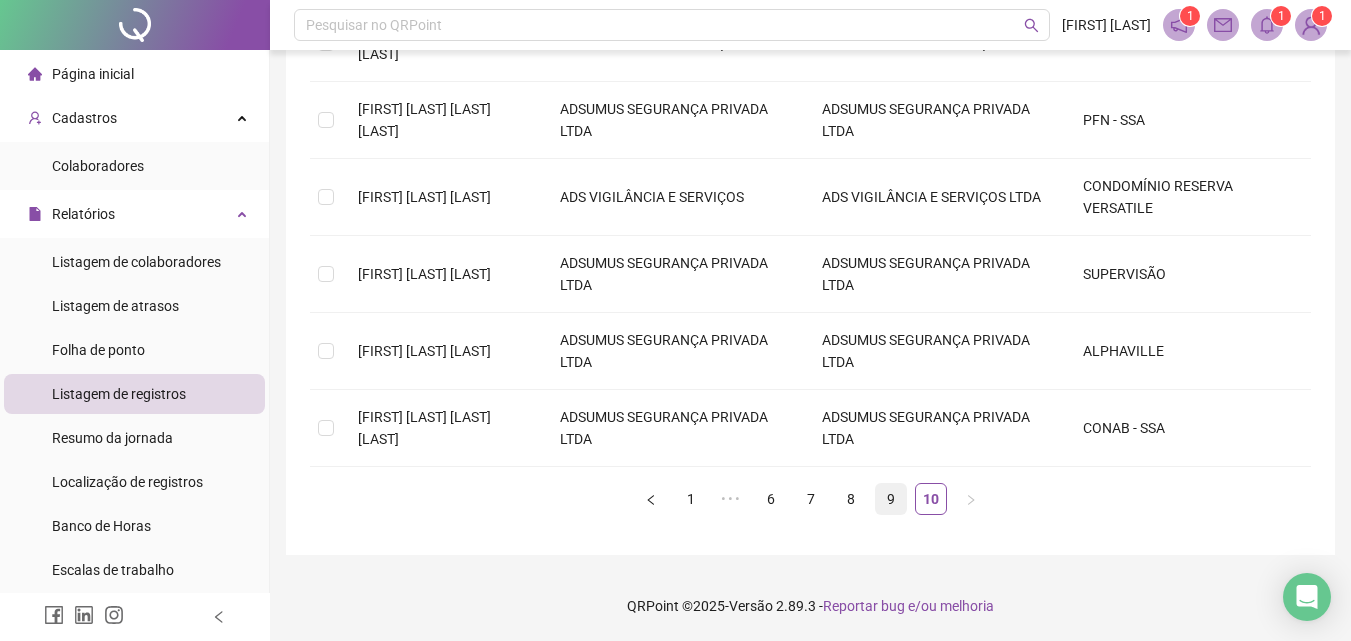 click on "9" at bounding box center (891, 499) 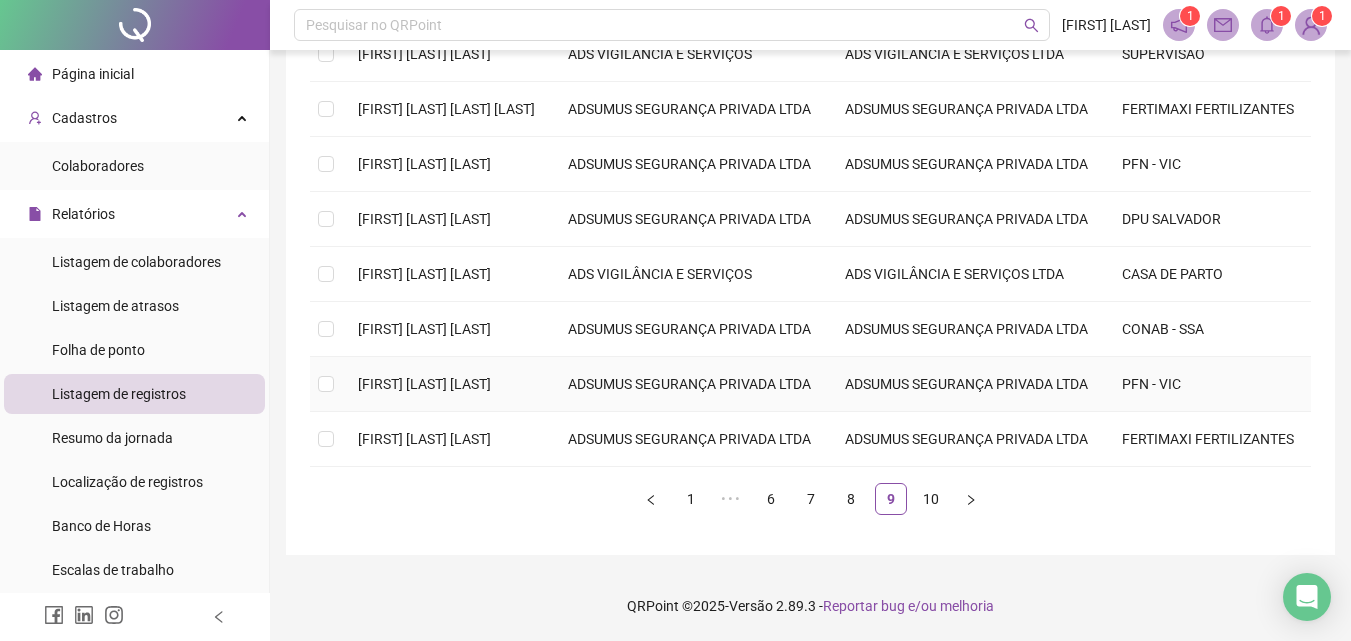 scroll, scrollTop: 611, scrollLeft: 0, axis: vertical 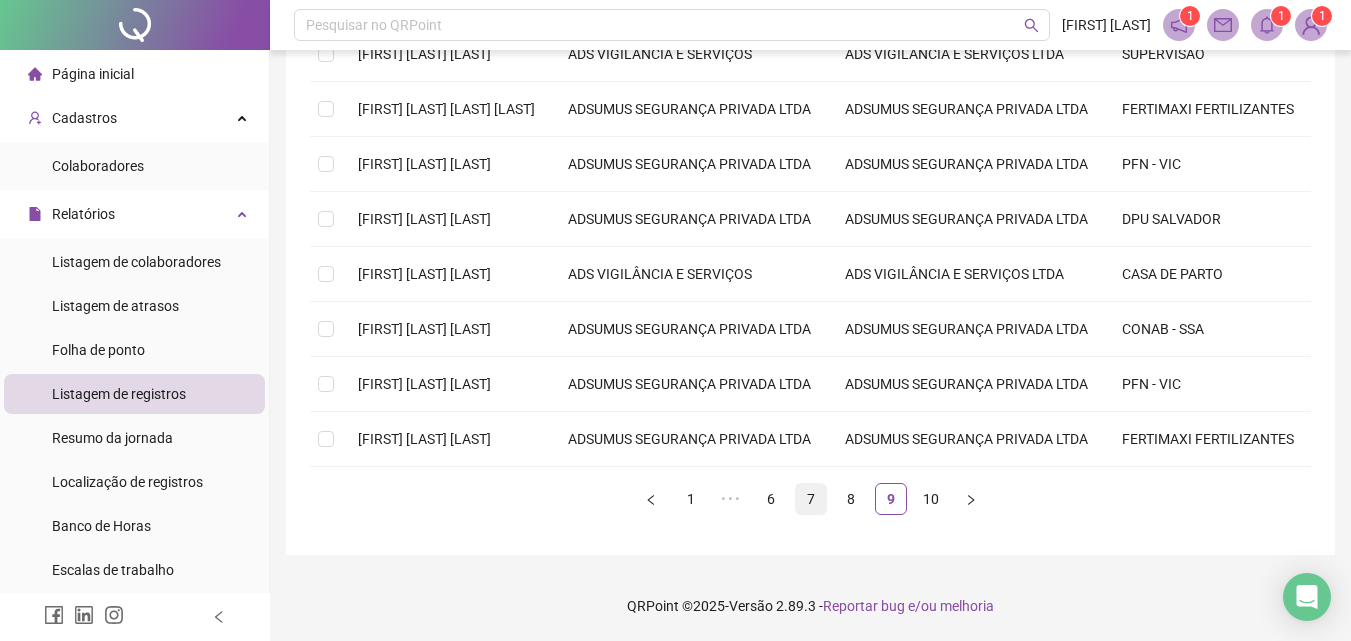click on "7" at bounding box center [811, 499] 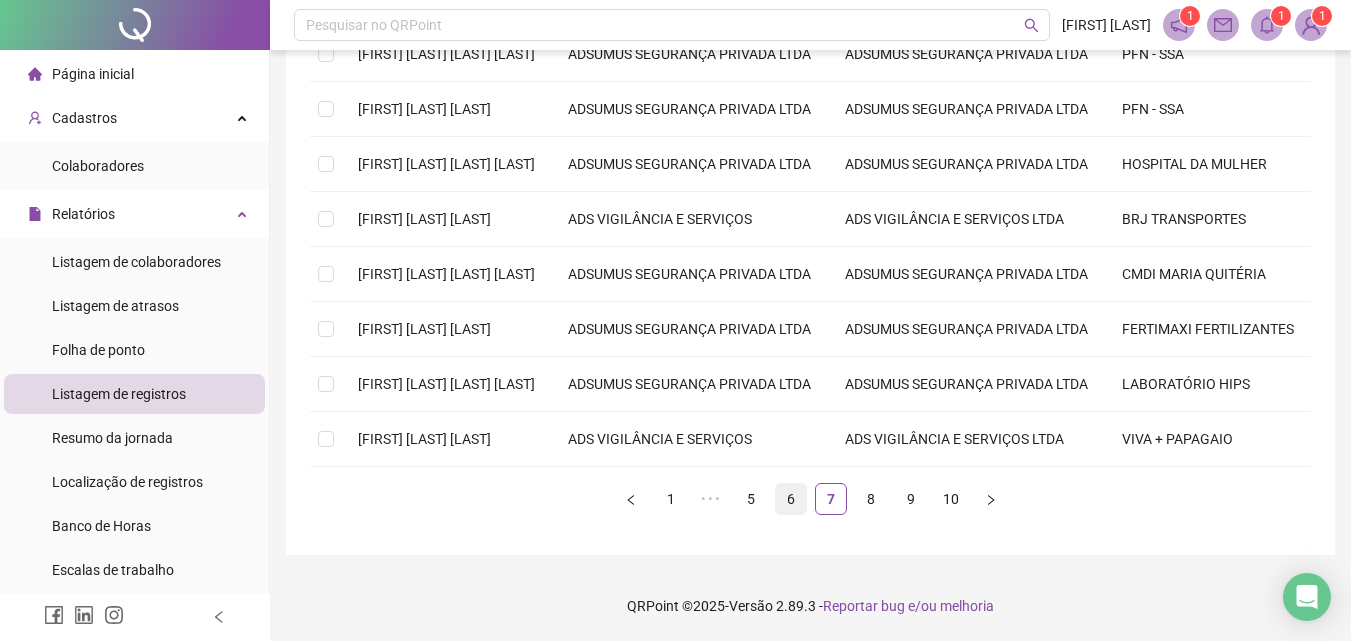click on "6" at bounding box center (791, 499) 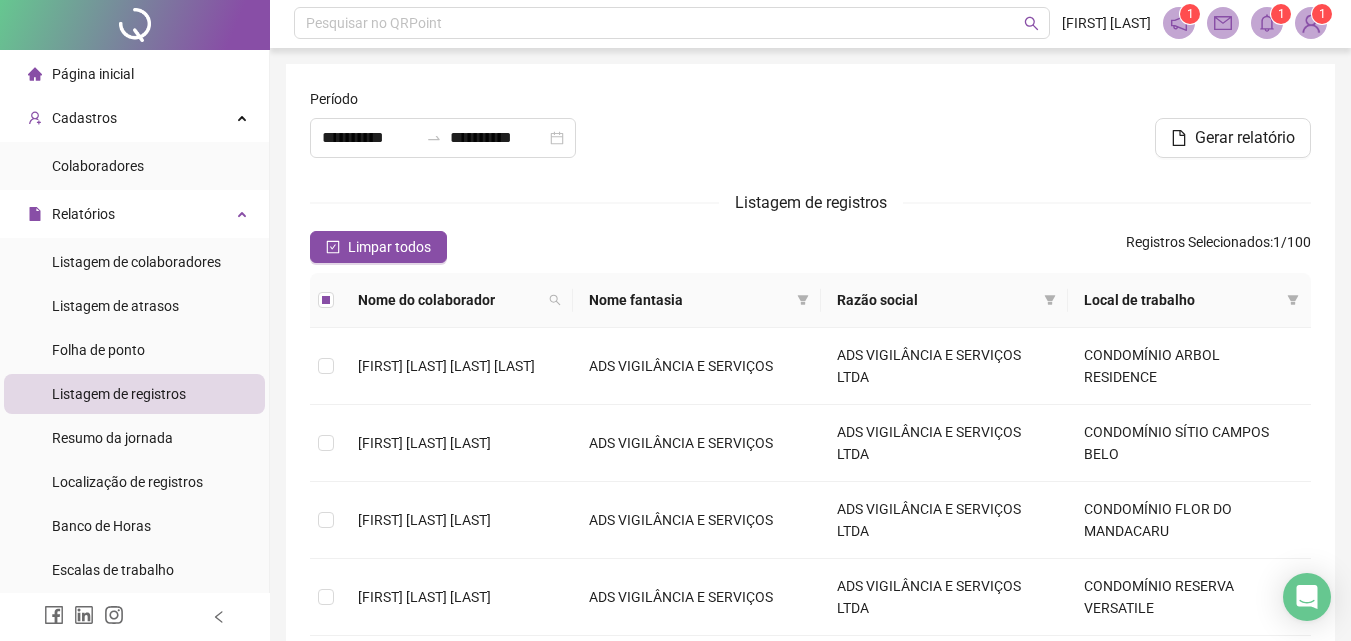 scroll, scrollTop: 0, scrollLeft: 0, axis: both 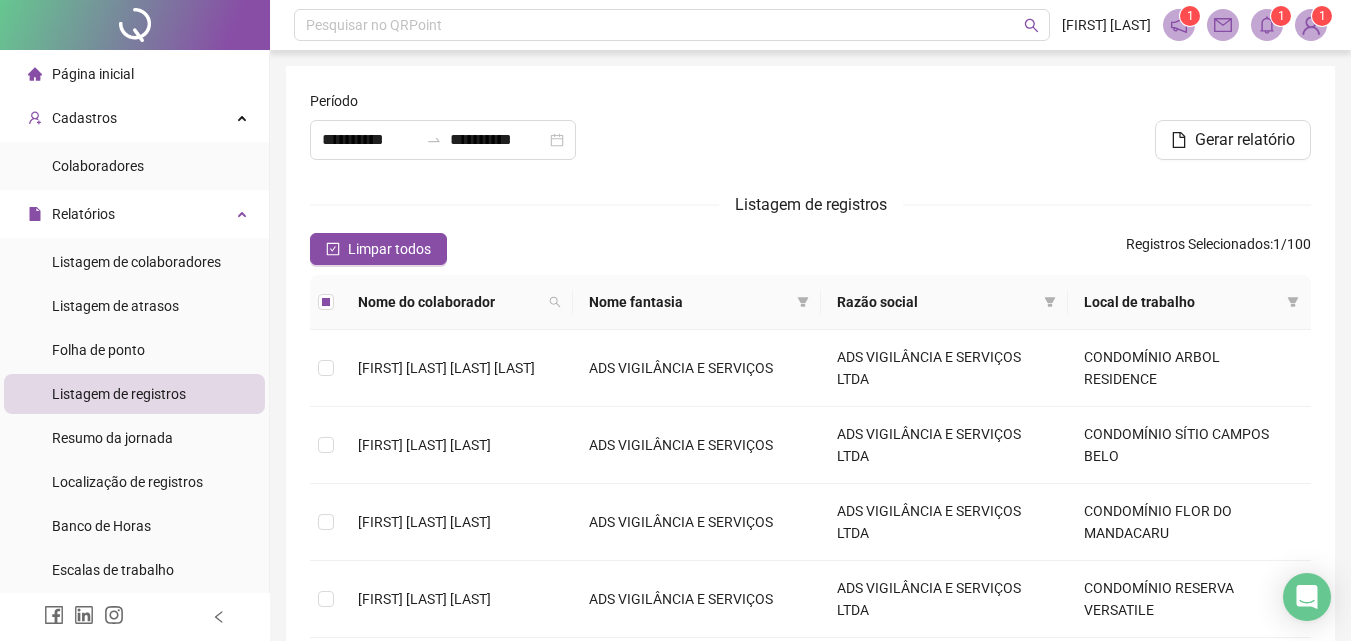 click on "Gerar relatório" at bounding box center [1245, 140] 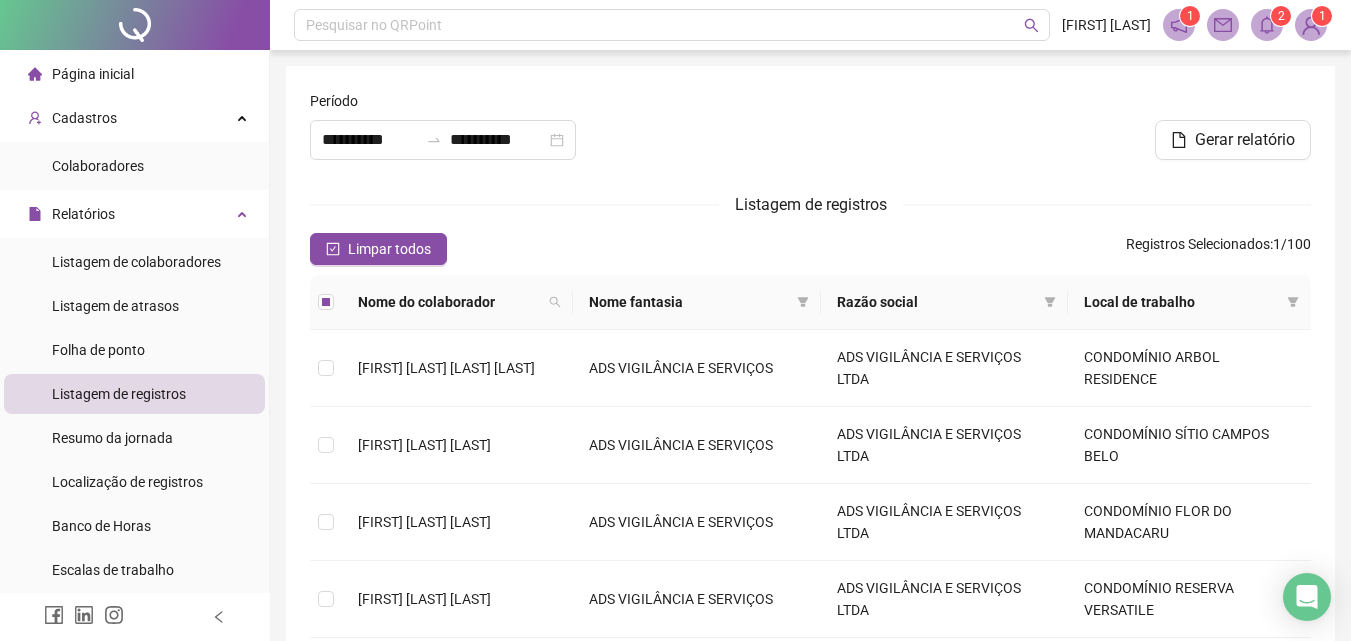 click on "2" at bounding box center [1281, 16] 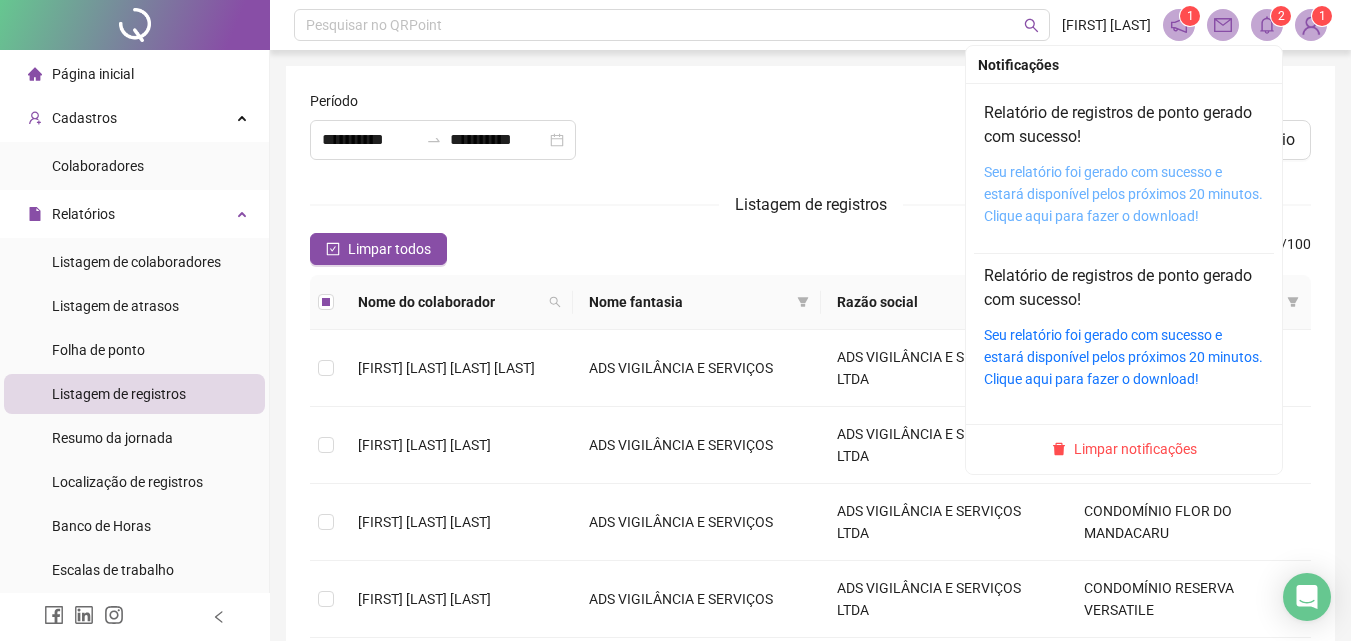 click on "Seu relatório foi gerado com sucesso e estará disponível pelos próximos 20 minutos.
Clique aqui para fazer o download!" at bounding box center [1123, 194] 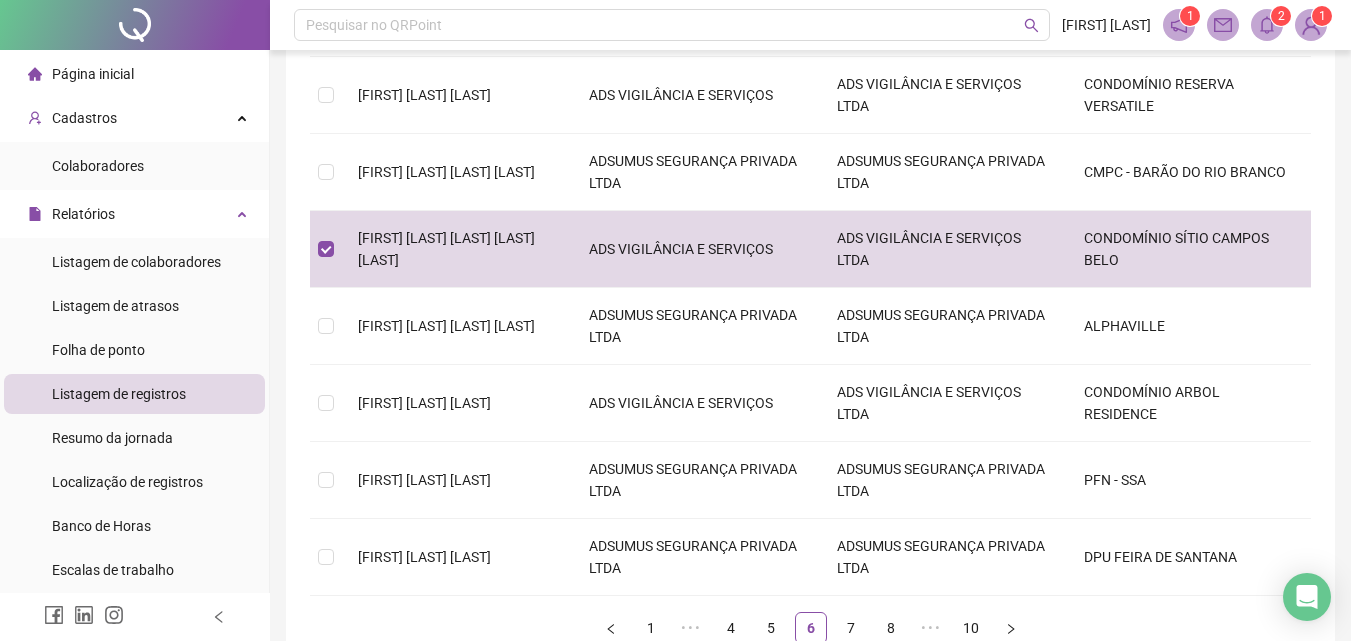 scroll, scrollTop: 600, scrollLeft: 0, axis: vertical 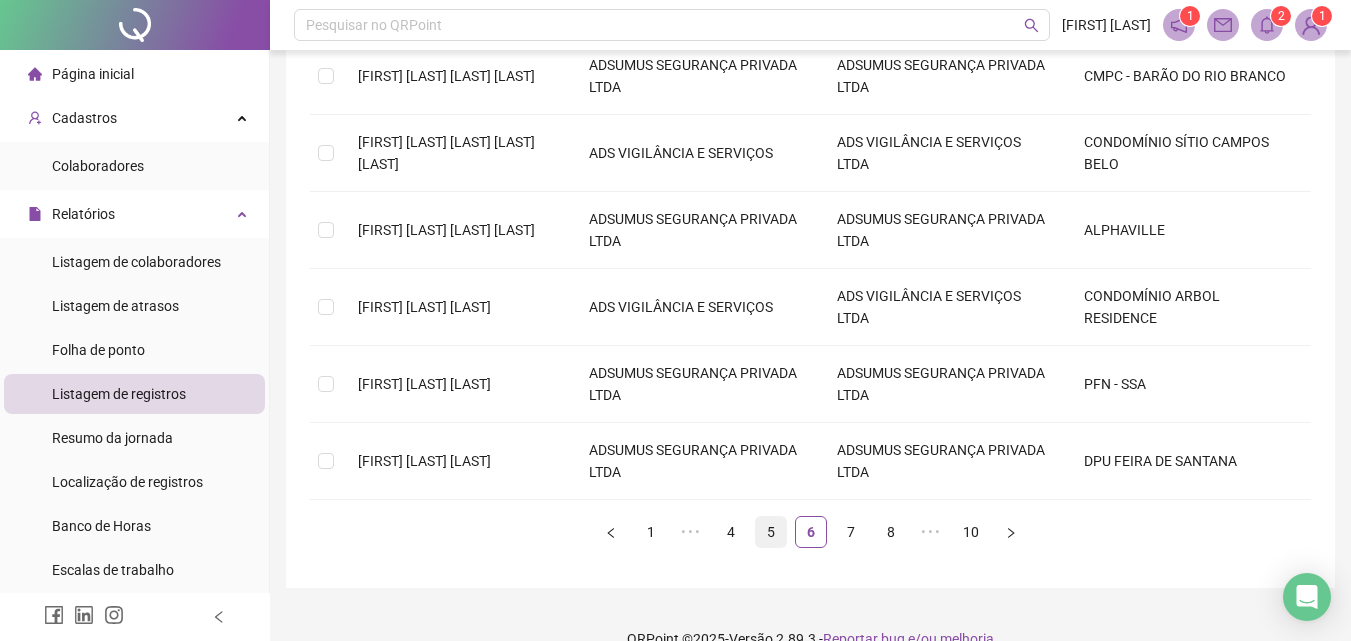click on "5" at bounding box center (771, 532) 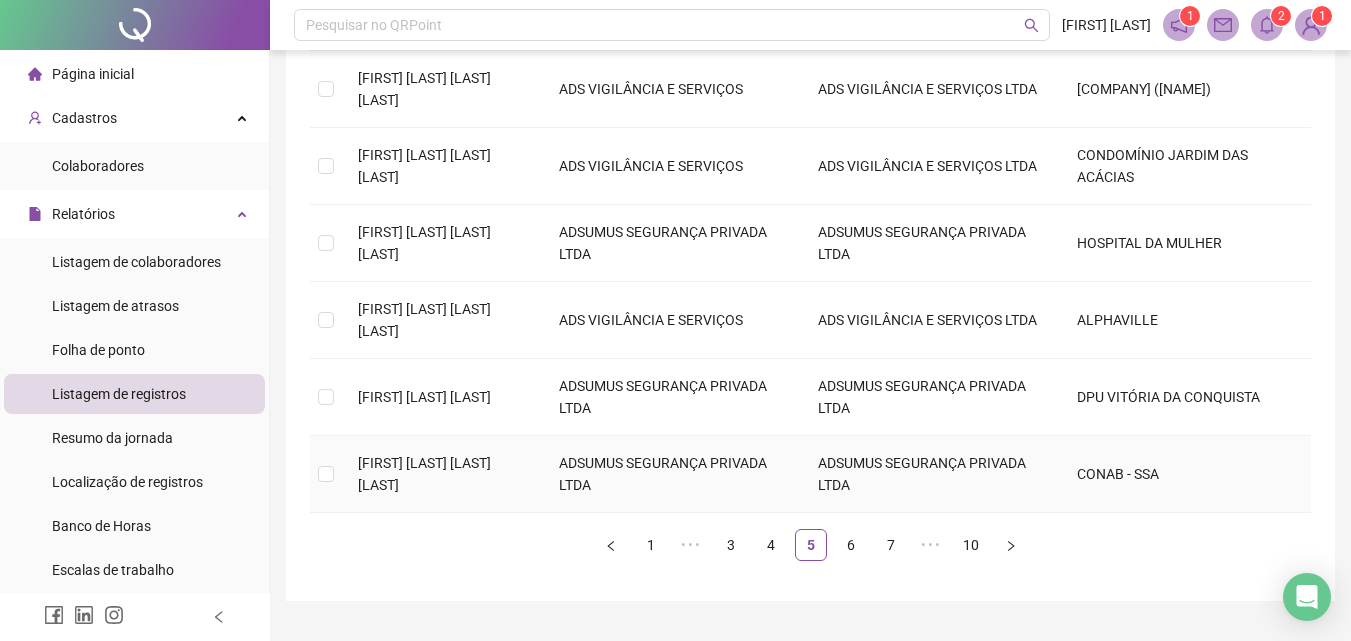 scroll, scrollTop: 600, scrollLeft: 0, axis: vertical 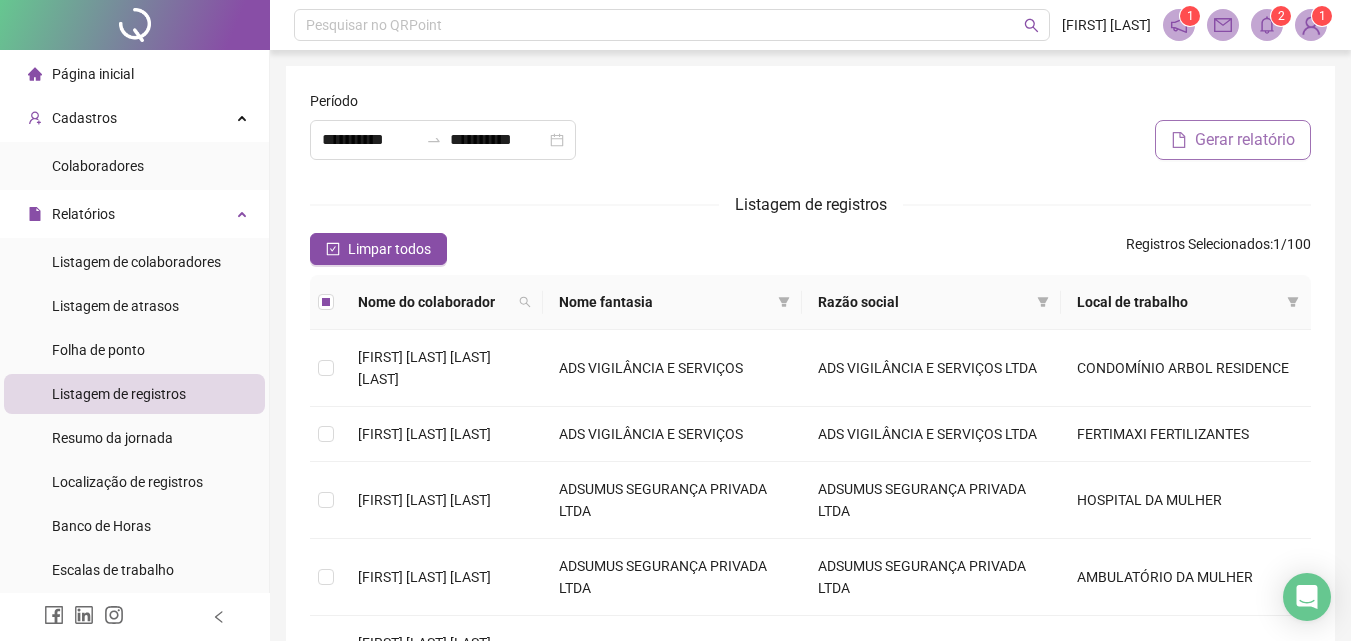 click on "Gerar relatório" at bounding box center [1245, 140] 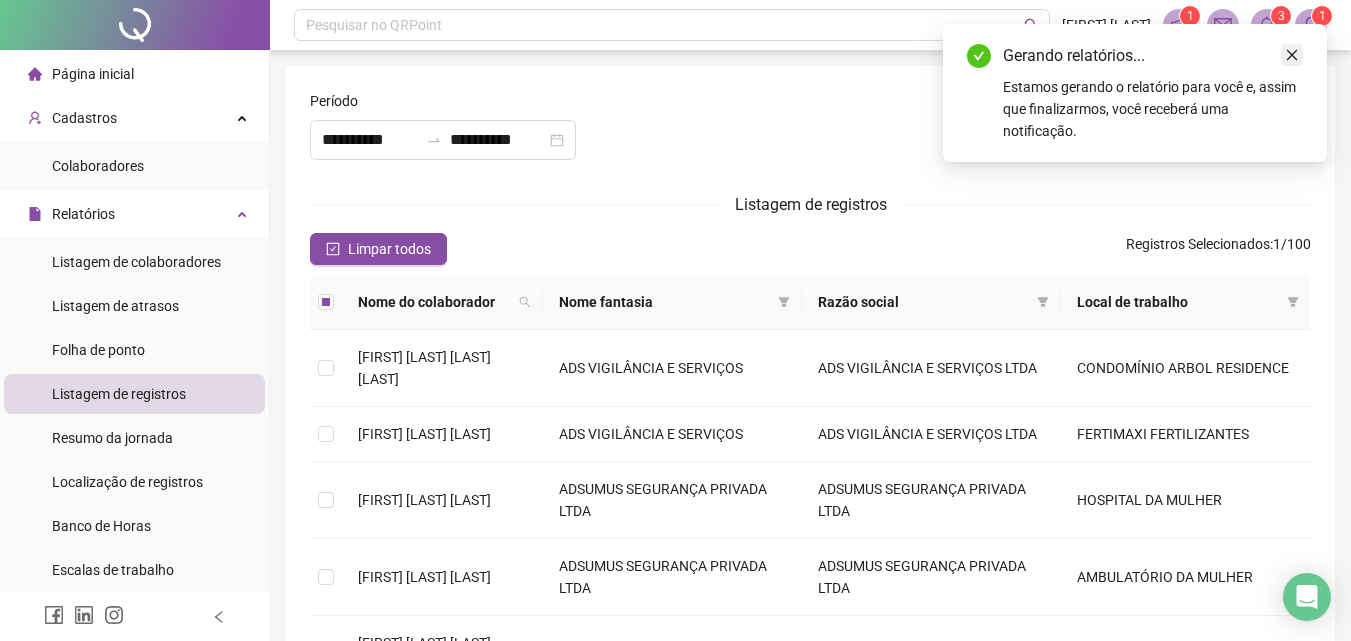 click at bounding box center (1292, 55) 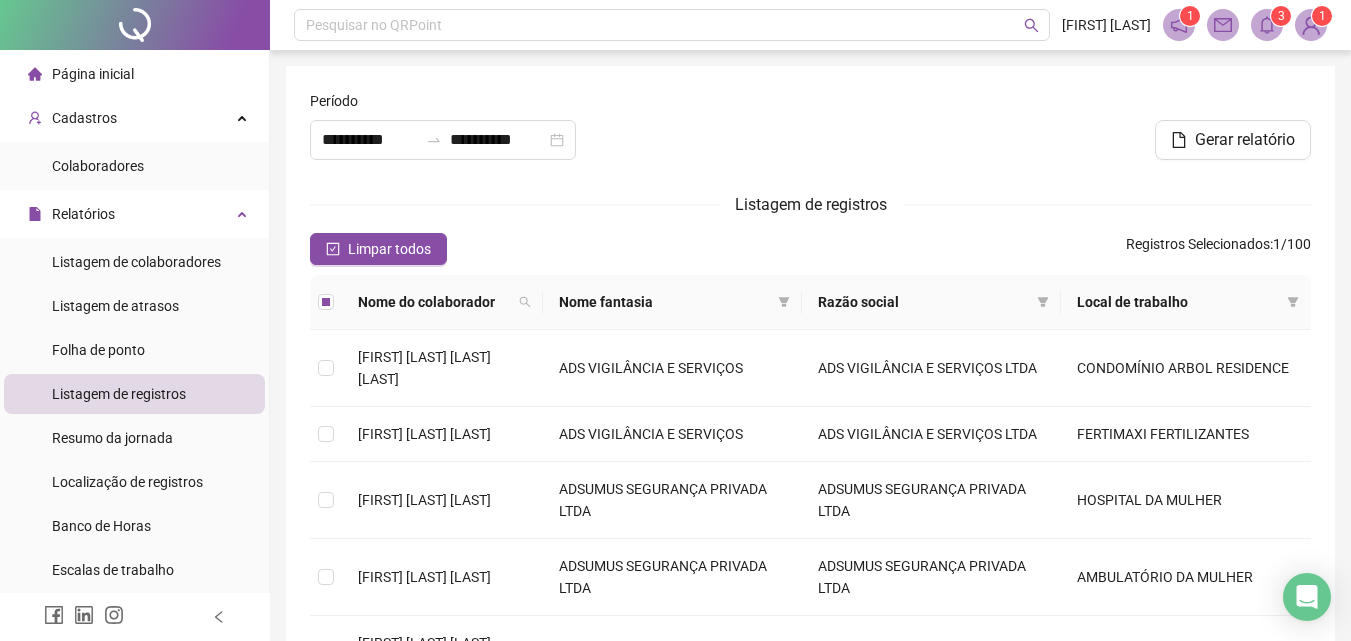 click 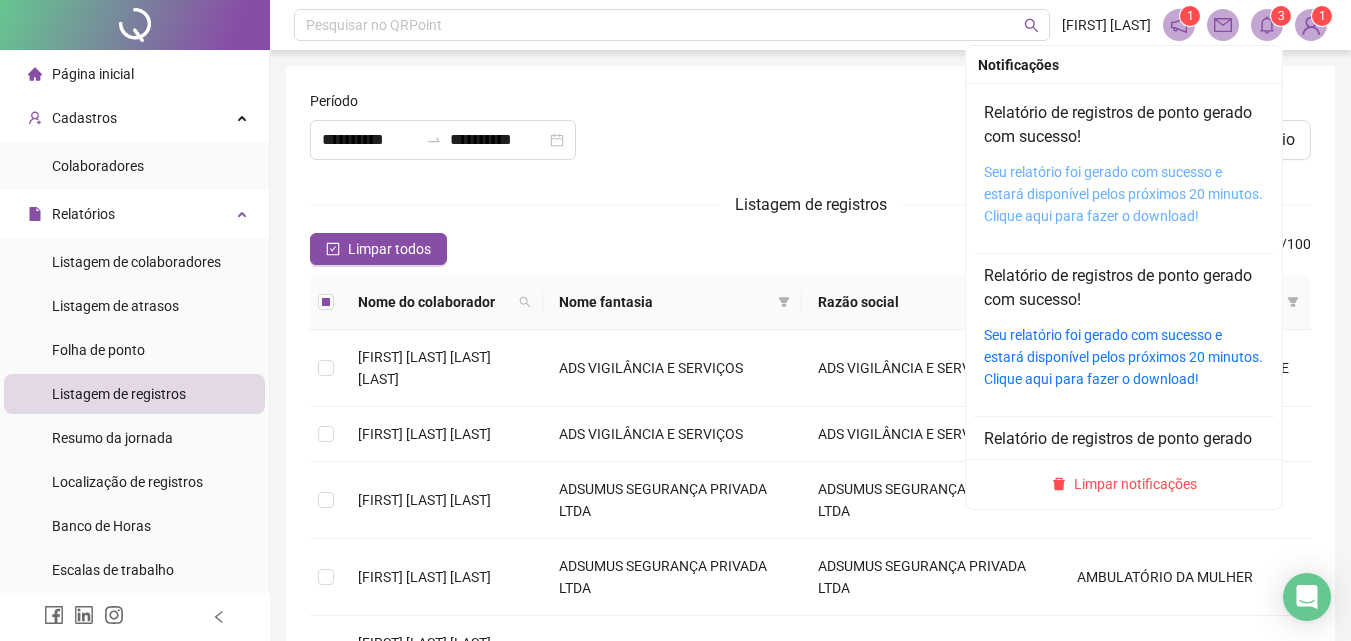 click on "Seu relatório foi gerado com sucesso e estará disponível pelos próximos 20 minutos.
Clique aqui para fazer o download!" at bounding box center (1123, 194) 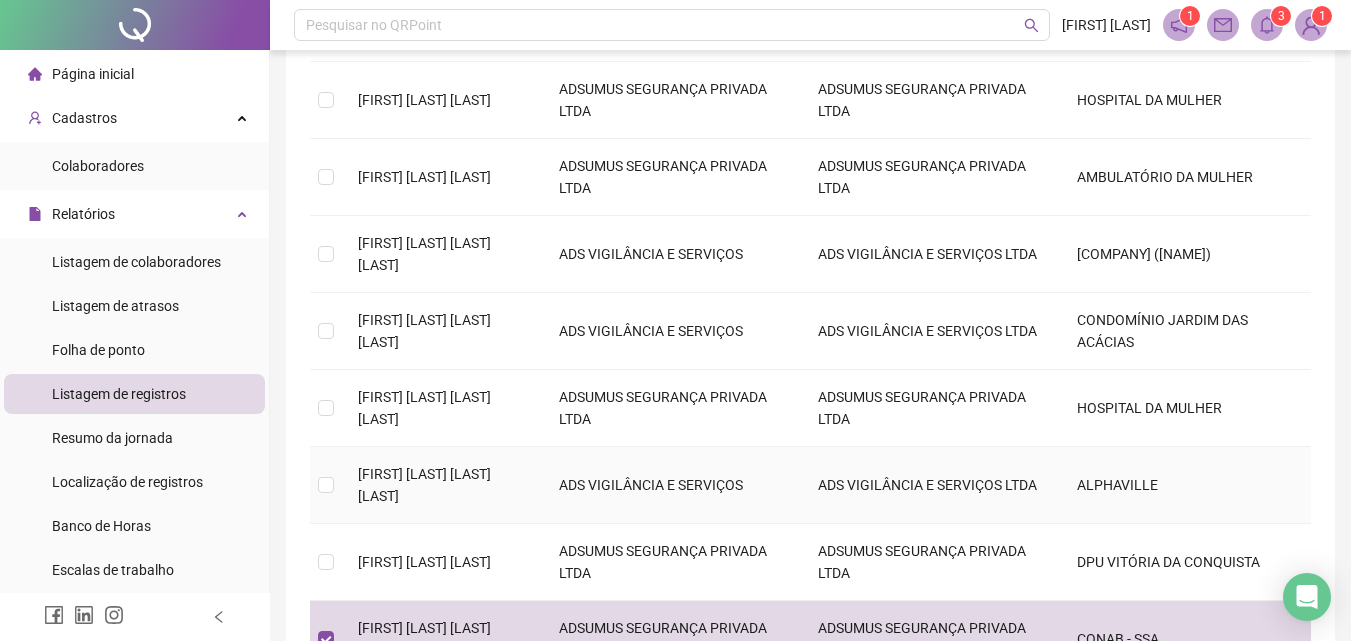scroll, scrollTop: 633, scrollLeft: 0, axis: vertical 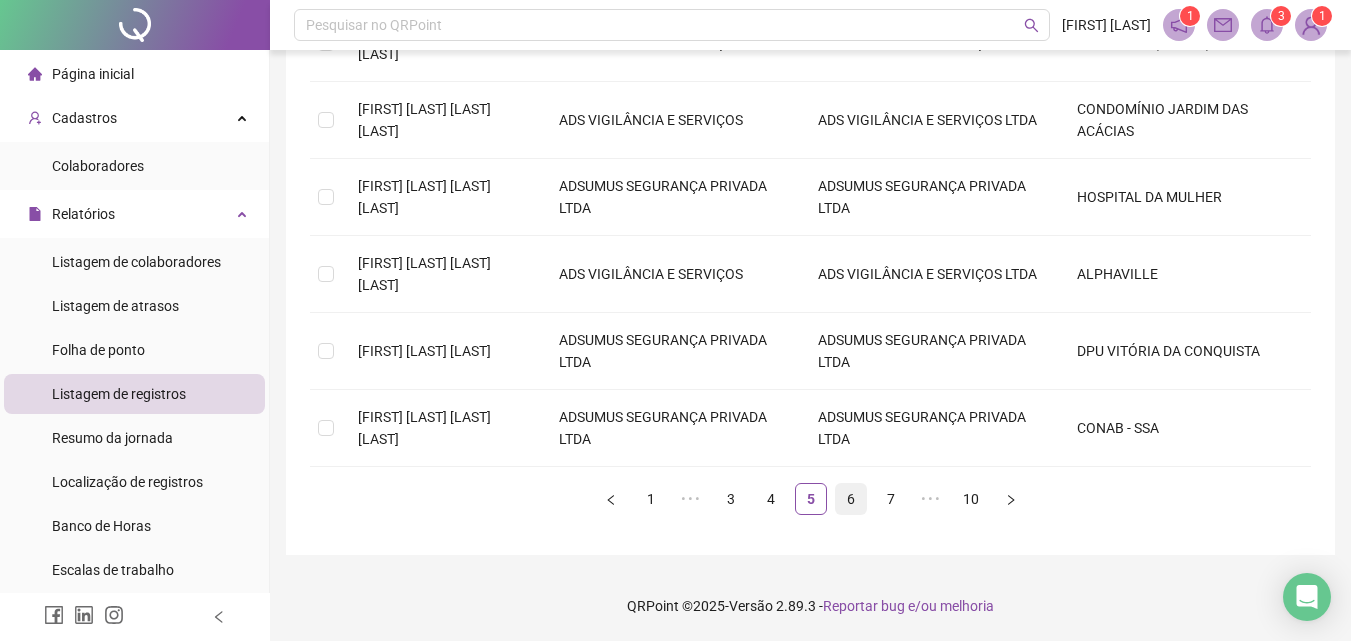 click on "6" at bounding box center [851, 499] 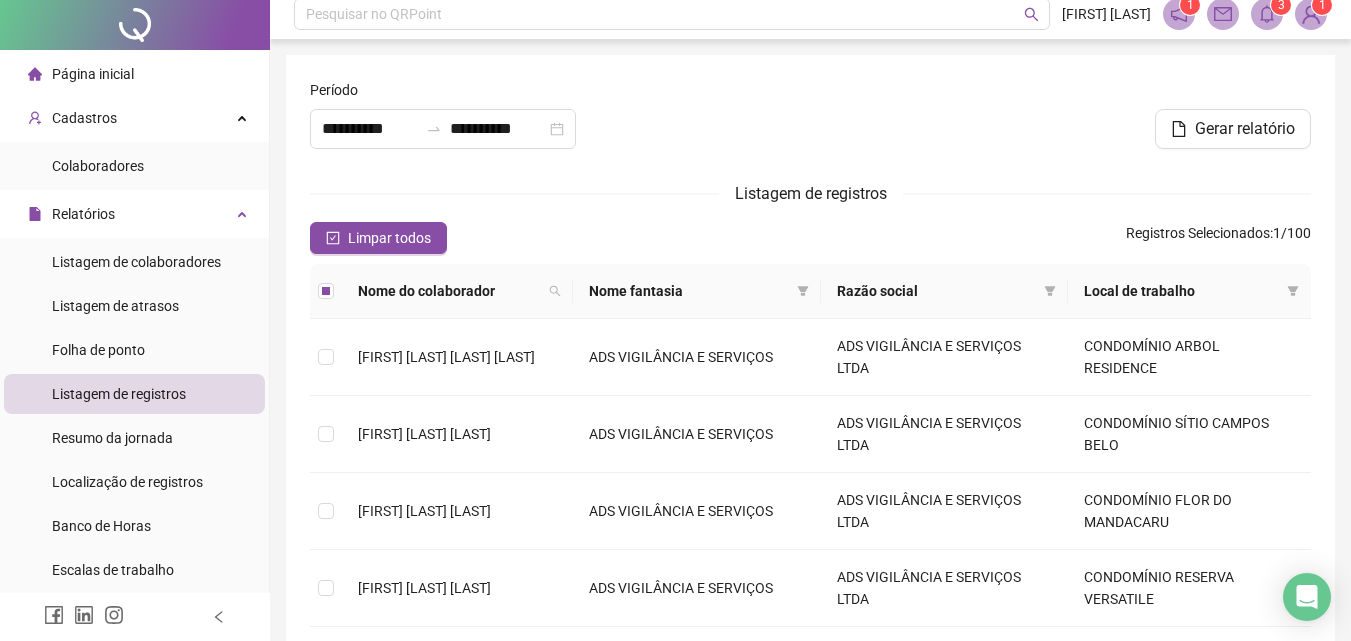 scroll, scrollTop: 0, scrollLeft: 0, axis: both 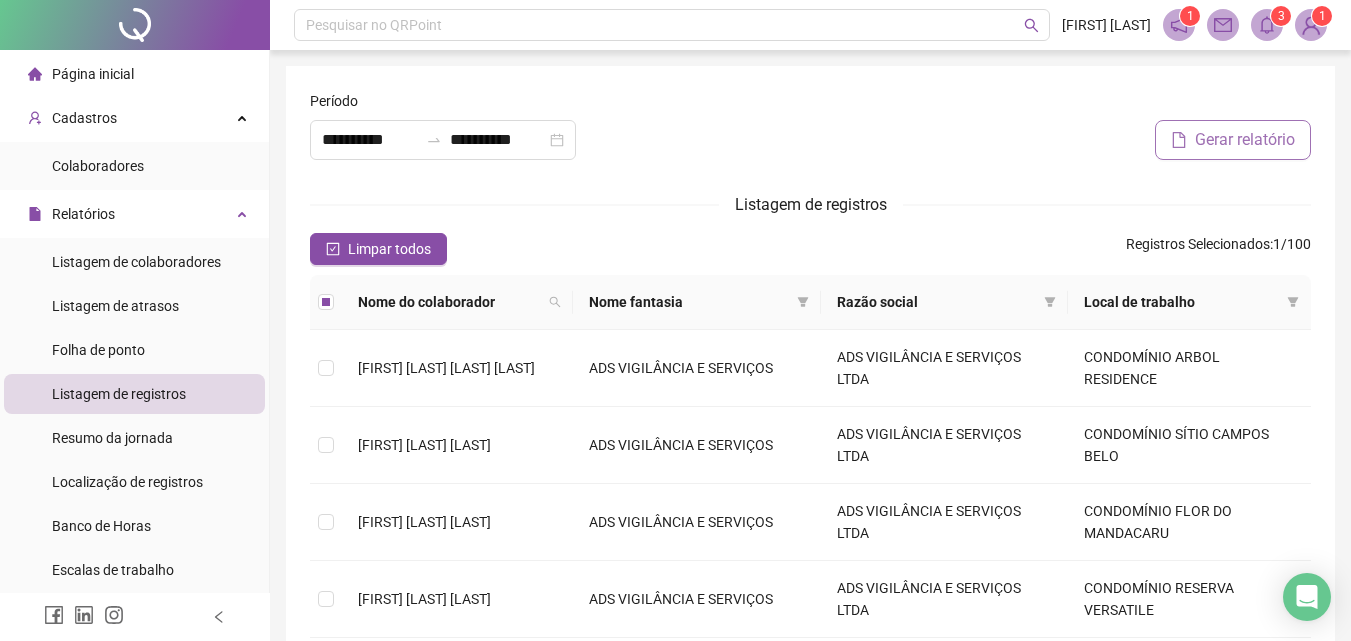click on "Gerar relatório" at bounding box center (1245, 140) 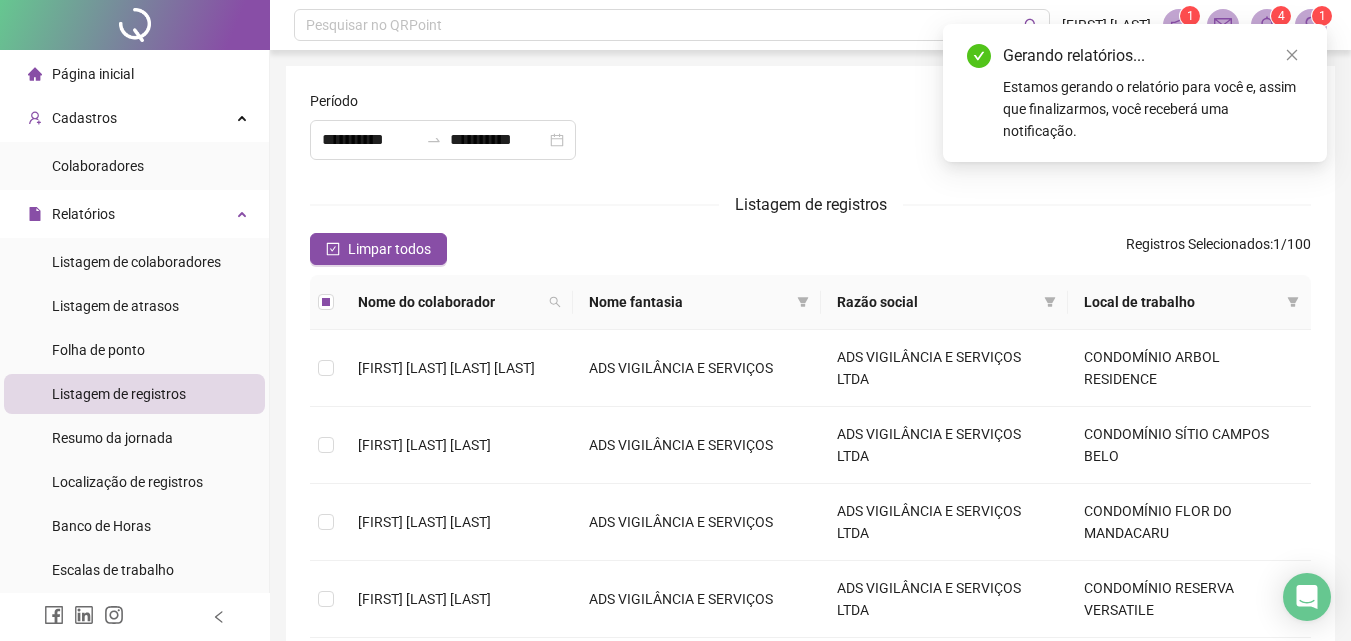 click on "4" at bounding box center (1281, 16) 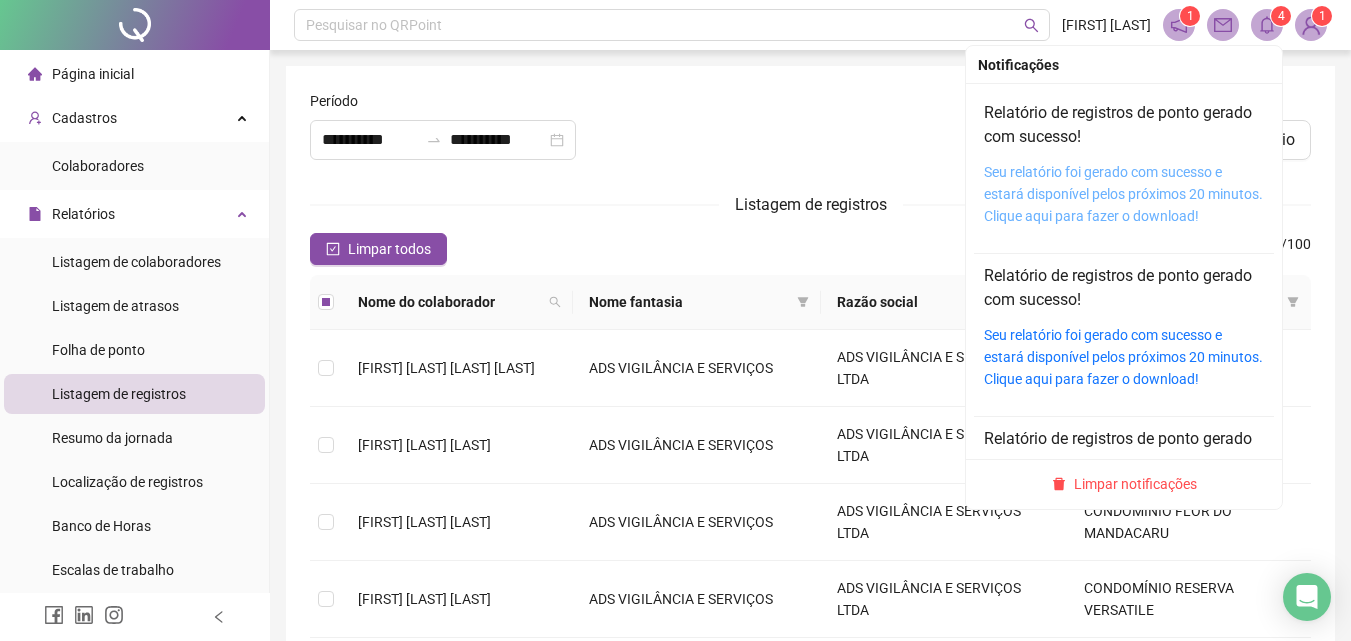 click on "Seu relatório foi gerado com sucesso e estará disponível pelos próximos 20 minutos.
Clique aqui para fazer o download!" at bounding box center [1123, 194] 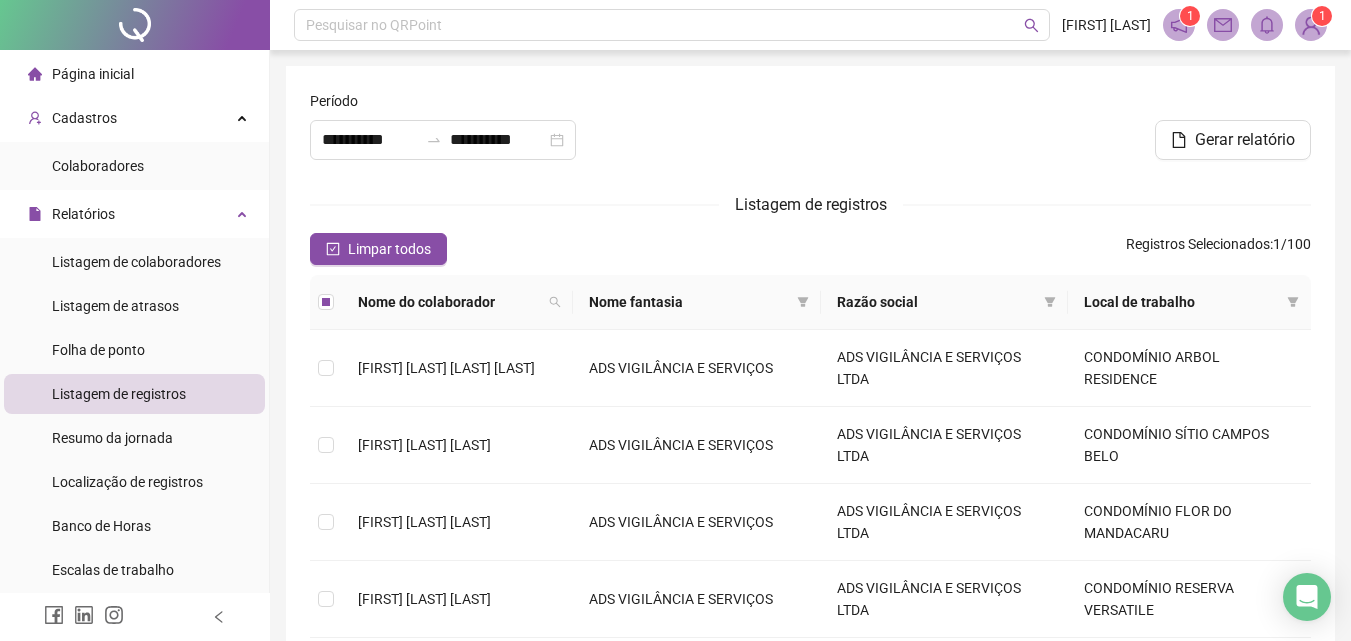 click at bounding box center (810, 133) 